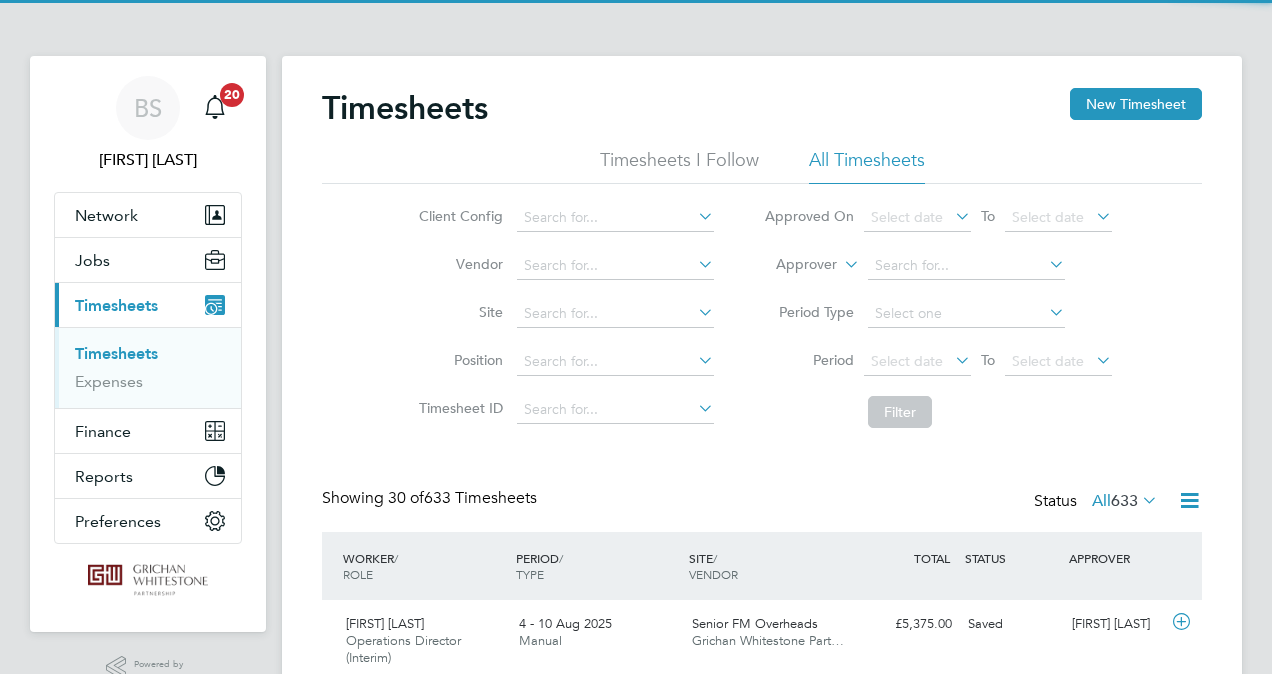 scroll, scrollTop: 91, scrollLeft: 0, axis: vertical 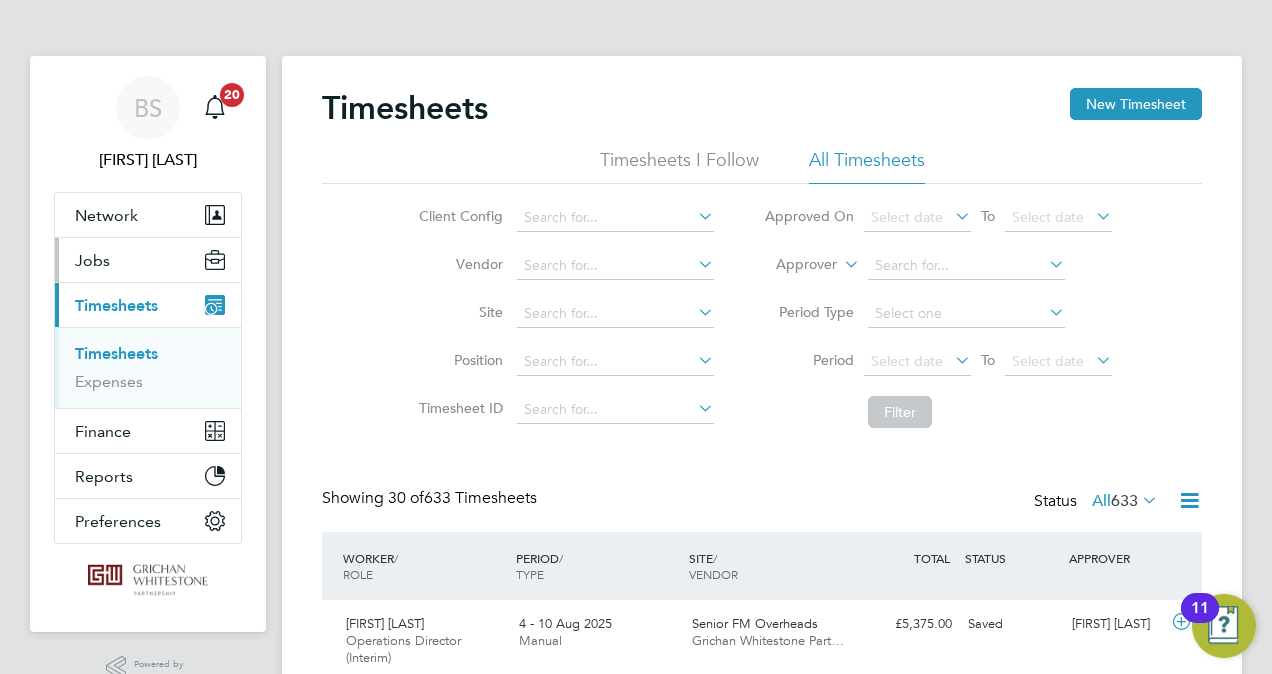 click on "Jobs" at bounding box center [148, 260] 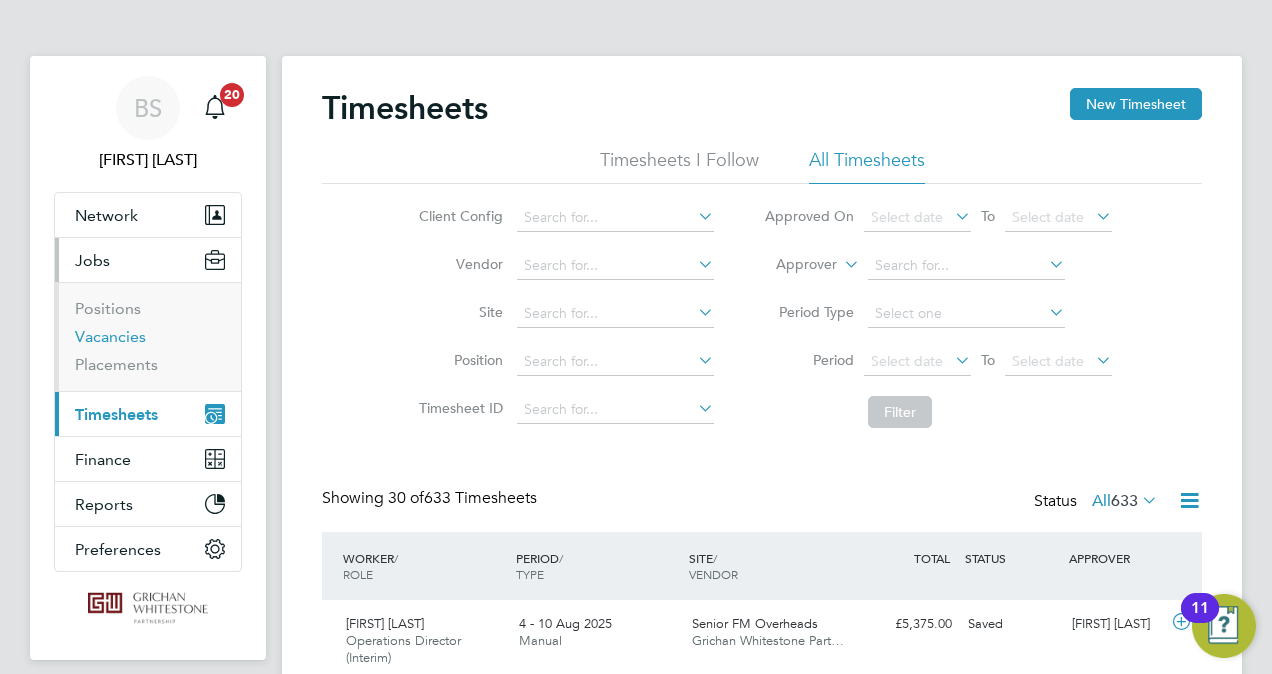 click on "Vacancies" at bounding box center (110, 336) 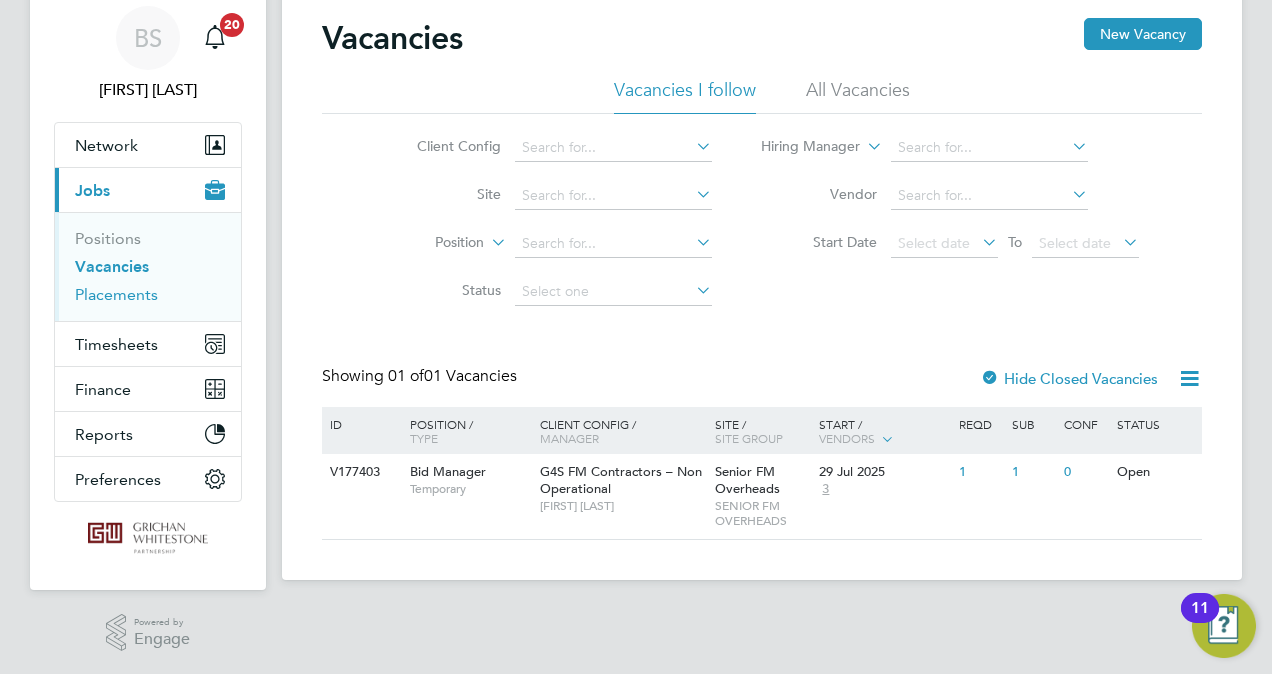 click on "Placements" at bounding box center [116, 294] 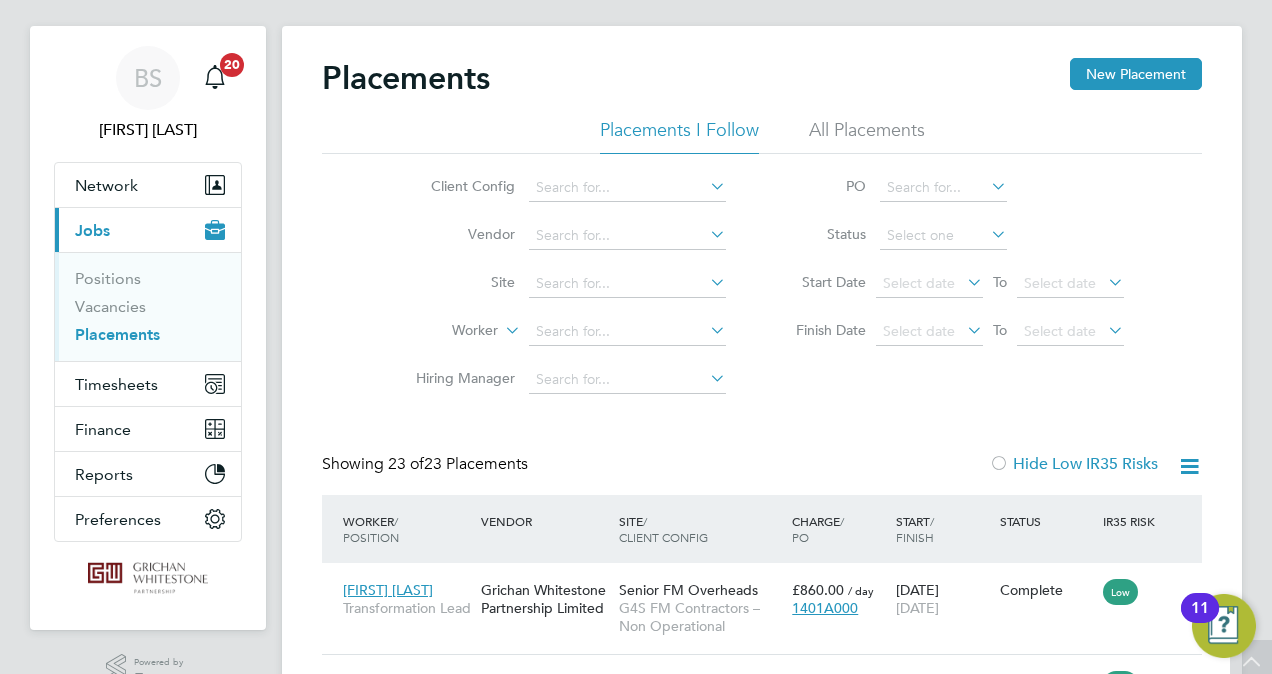scroll, scrollTop: 0, scrollLeft: 0, axis: both 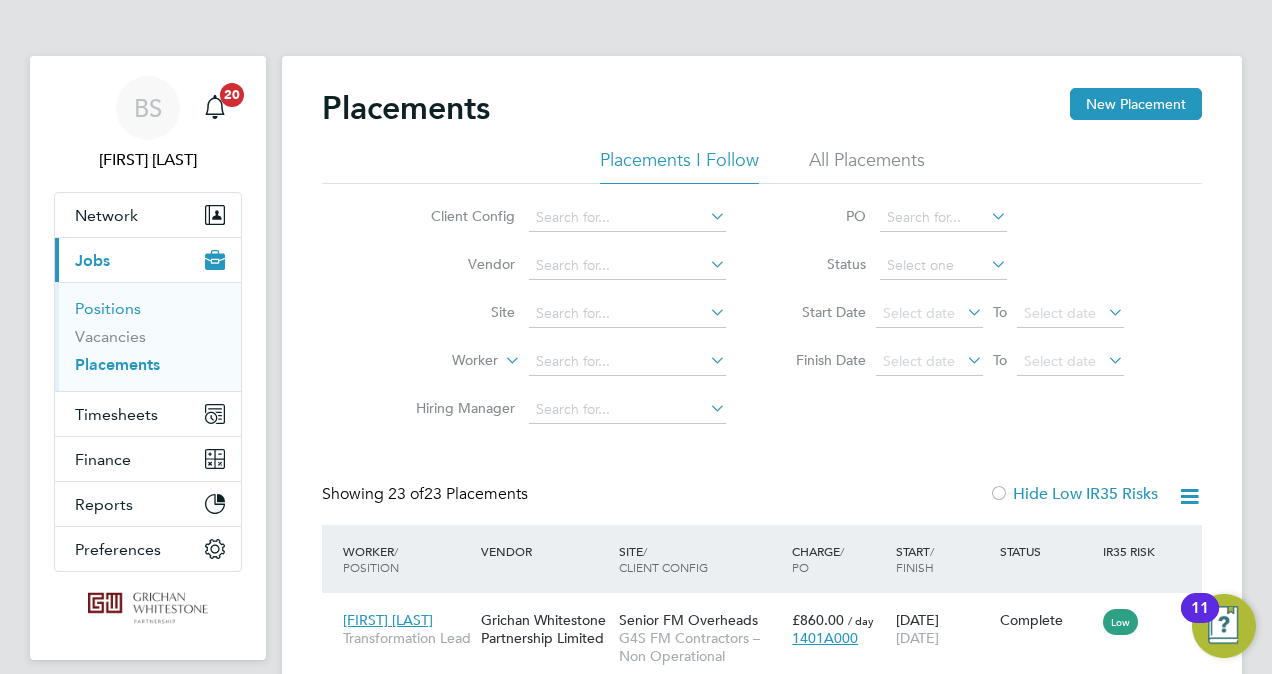 click on "Positions" at bounding box center (108, 308) 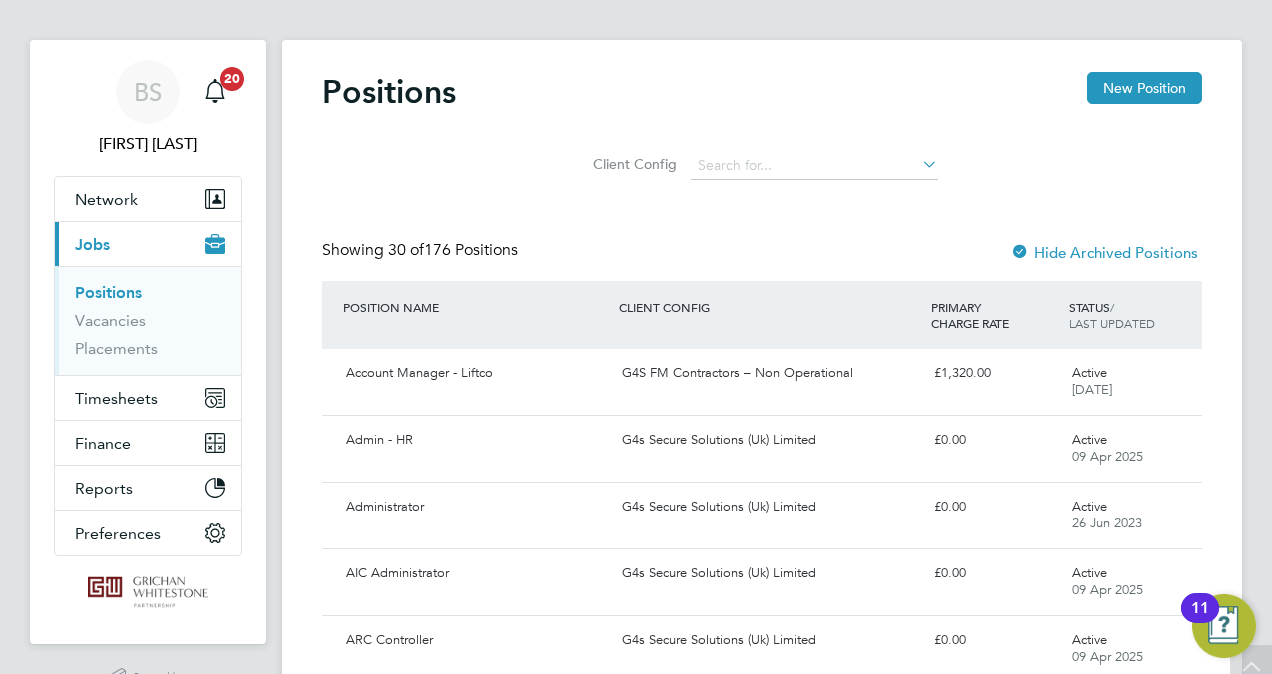 scroll, scrollTop: 0, scrollLeft: 0, axis: both 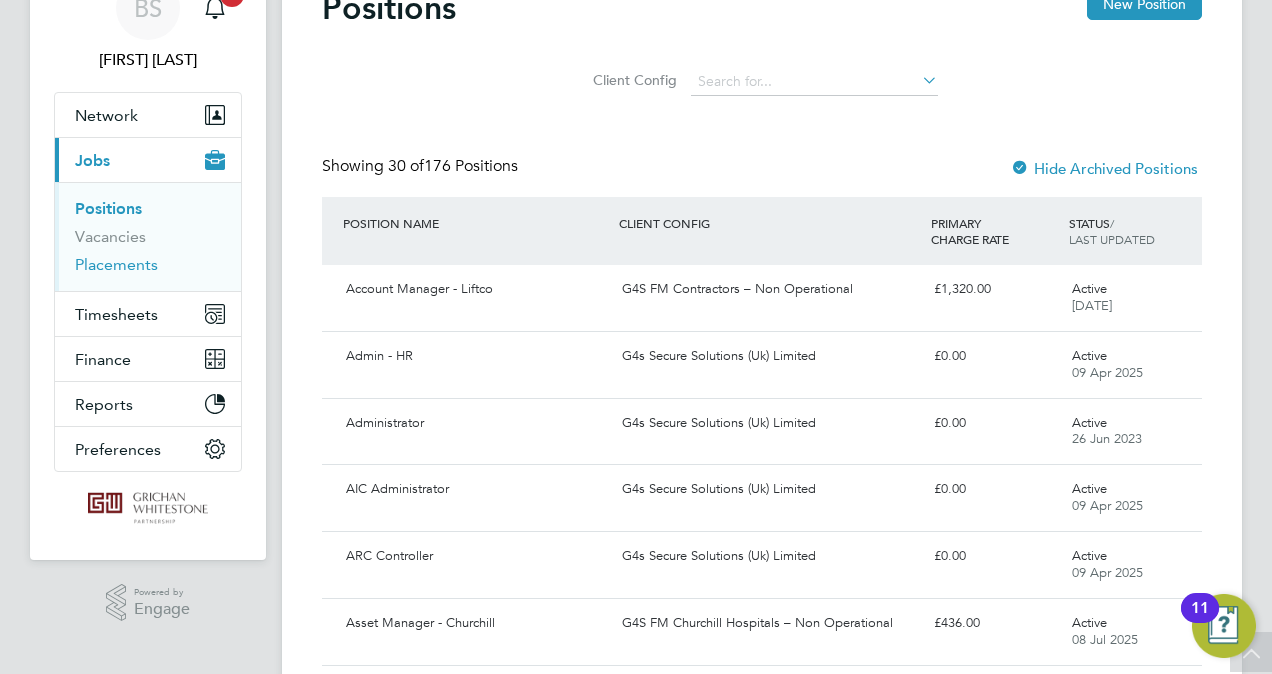 click on "Placements" at bounding box center [116, 264] 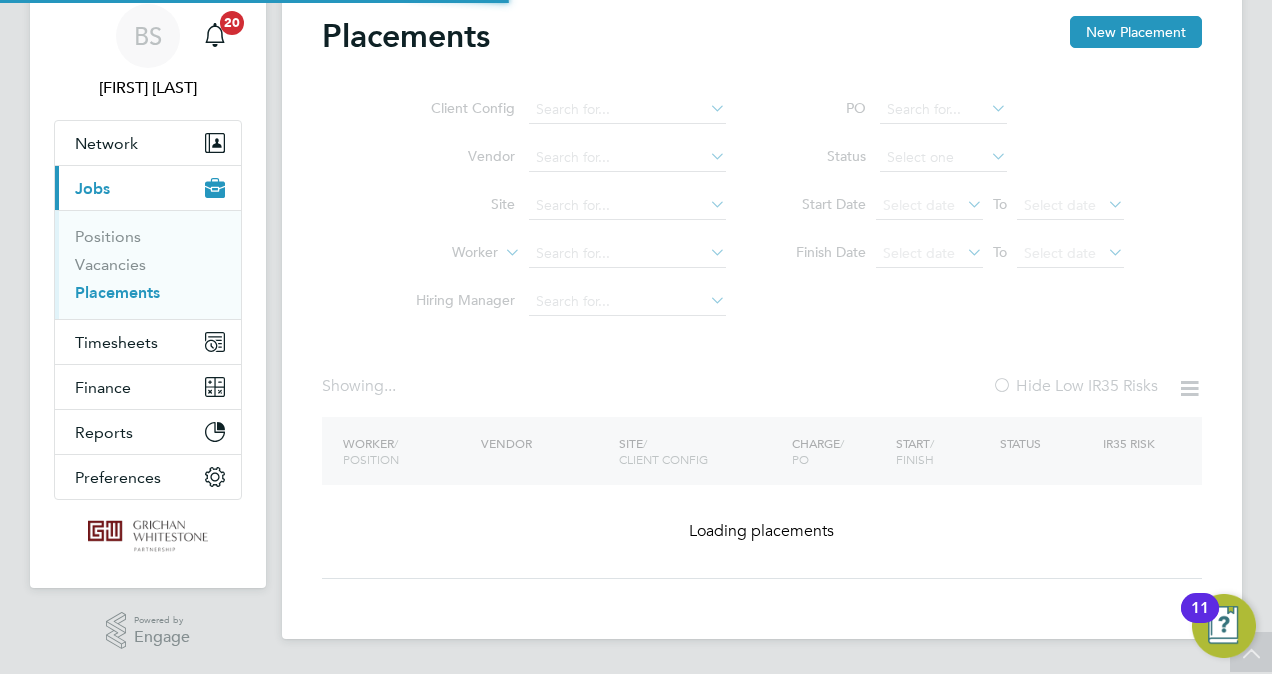 scroll, scrollTop: 0, scrollLeft: 0, axis: both 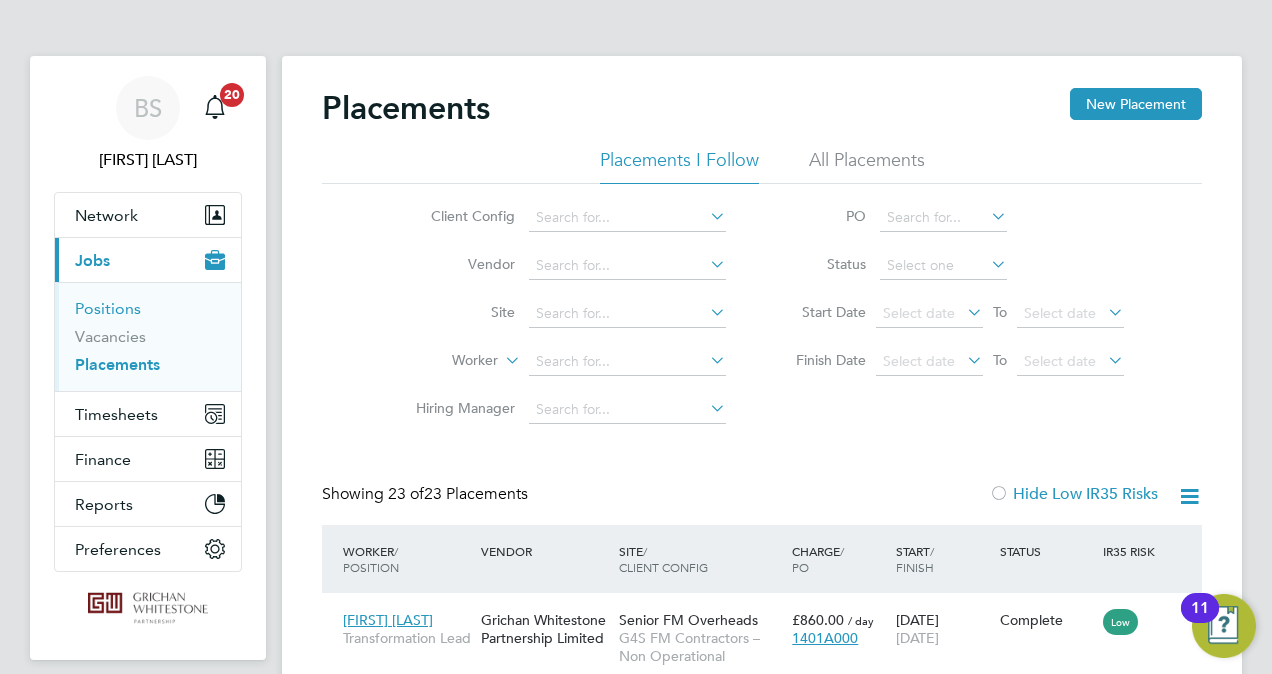 click on "Positions" at bounding box center [108, 308] 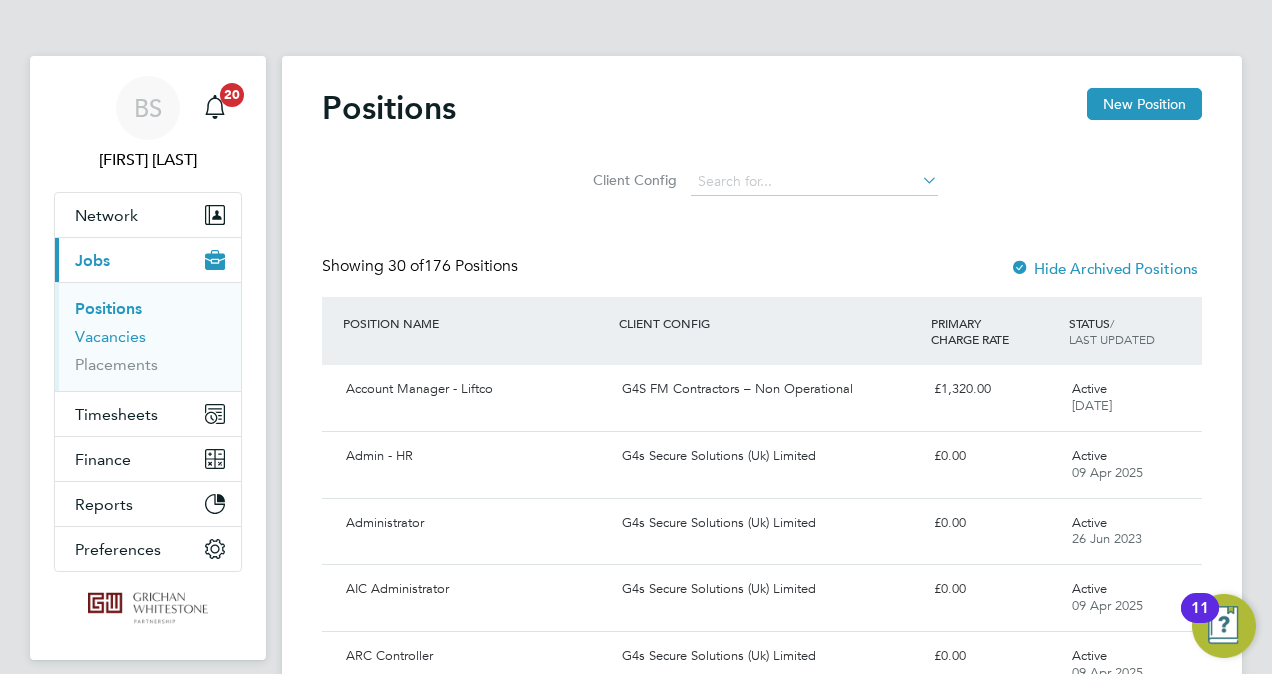 click on "Vacancies" at bounding box center [110, 336] 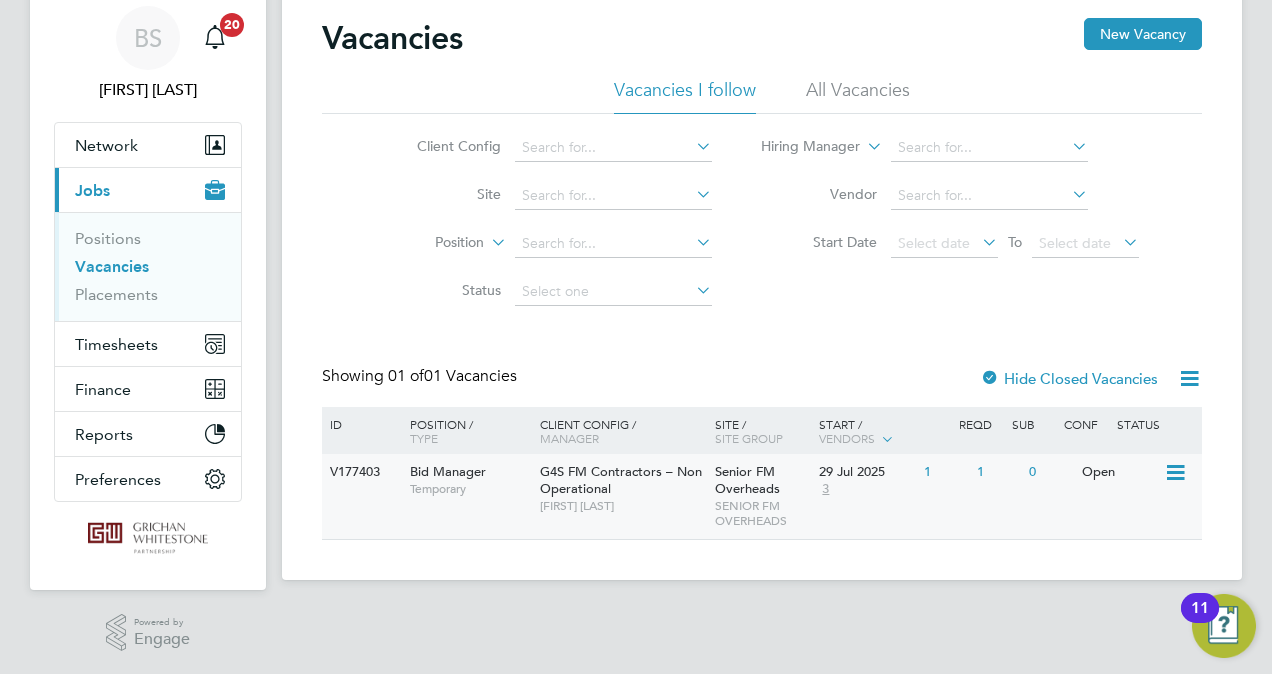 click on "Temporary" 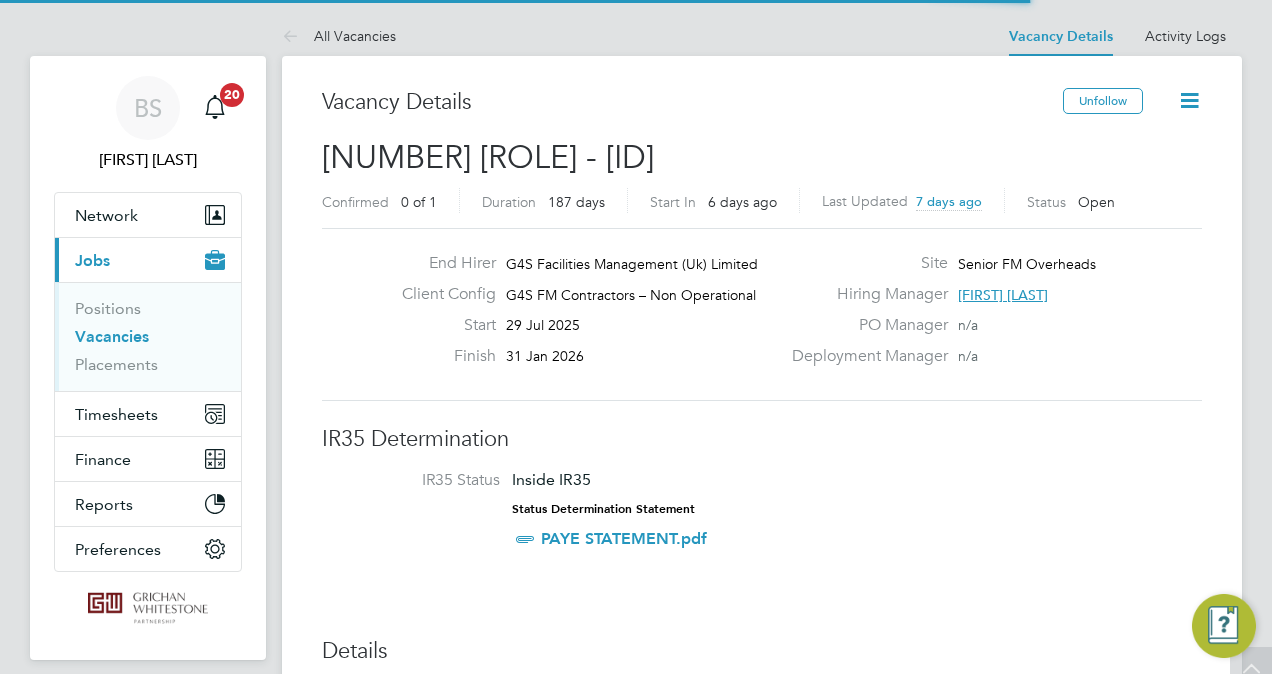 scroll, scrollTop: 300, scrollLeft: 0, axis: vertical 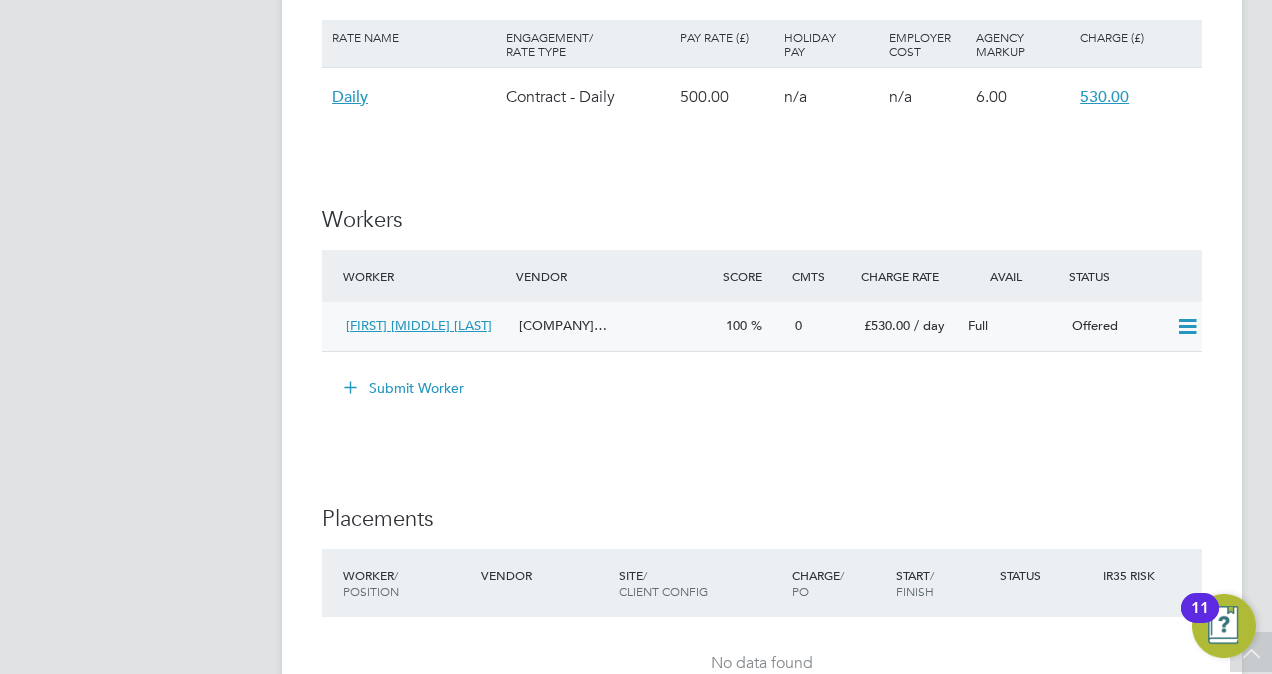 click 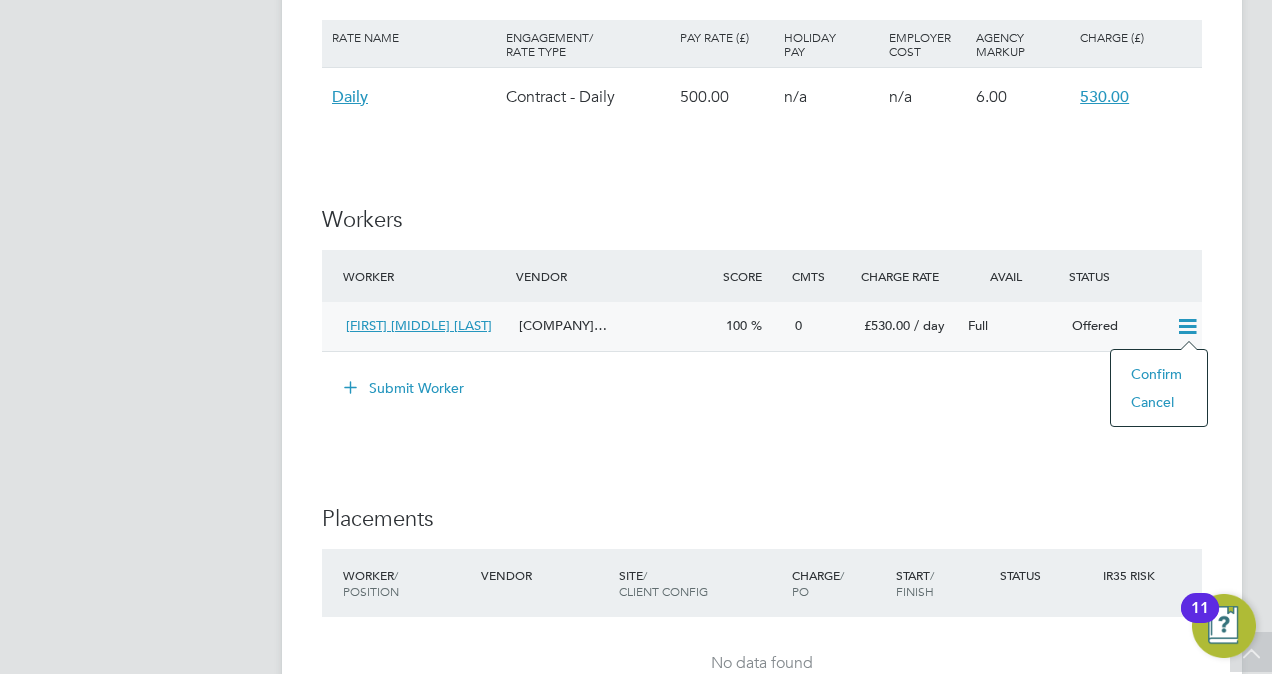 click on "Submit Worker" 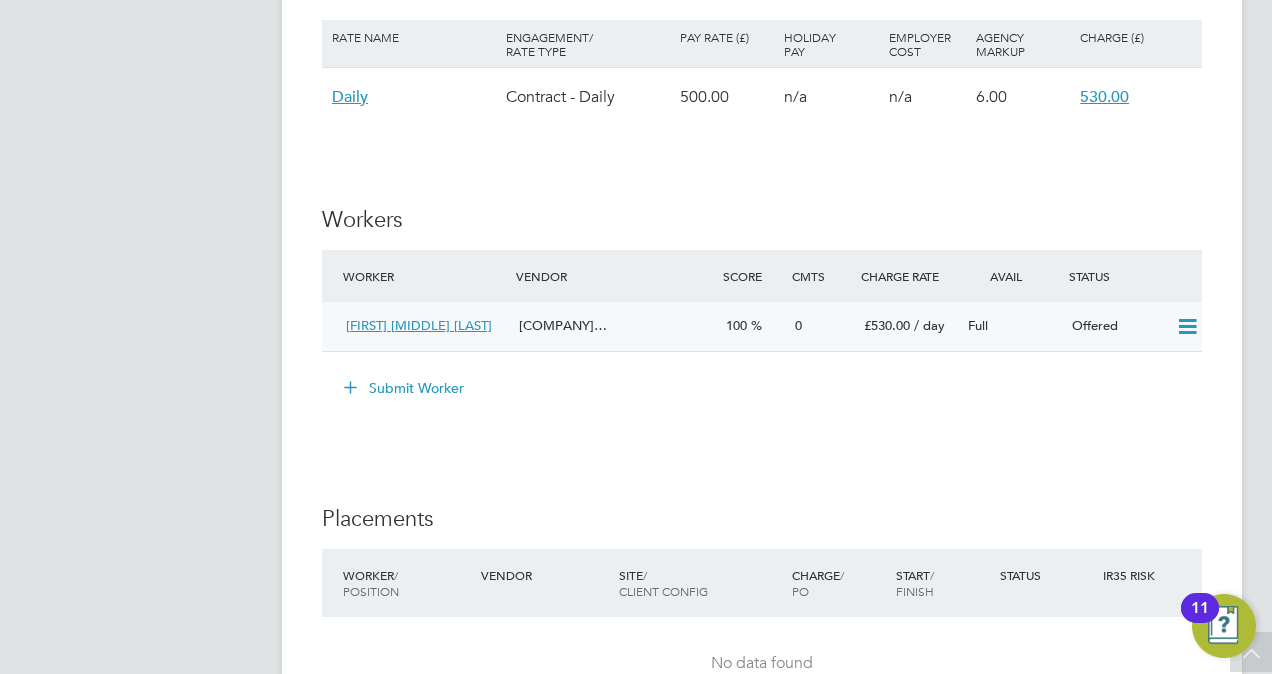 click 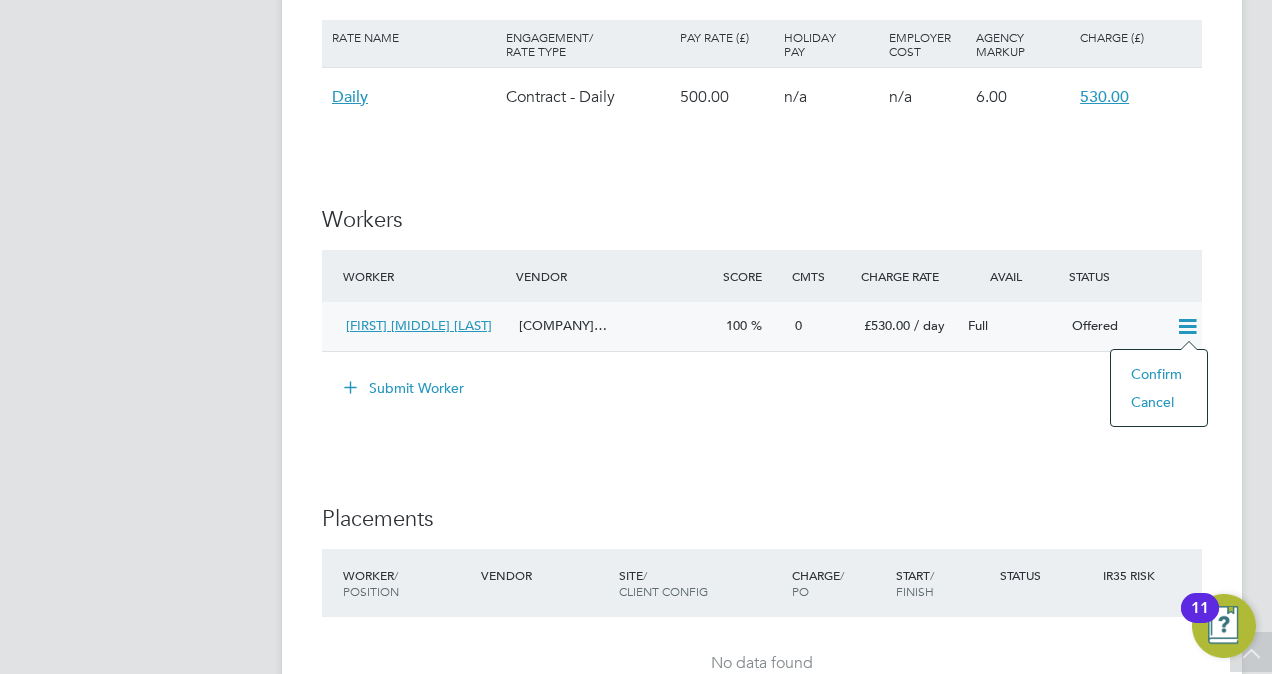 click on "Confirm" 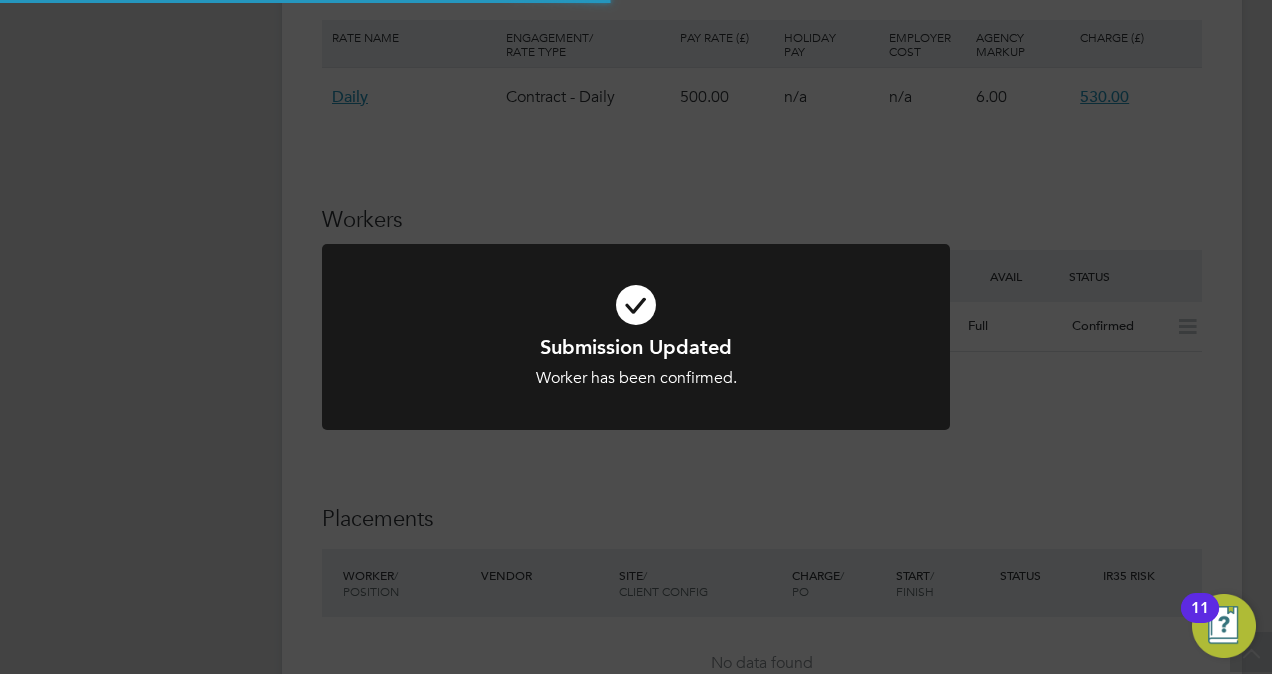 scroll, scrollTop: 0, scrollLeft: 0, axis: both 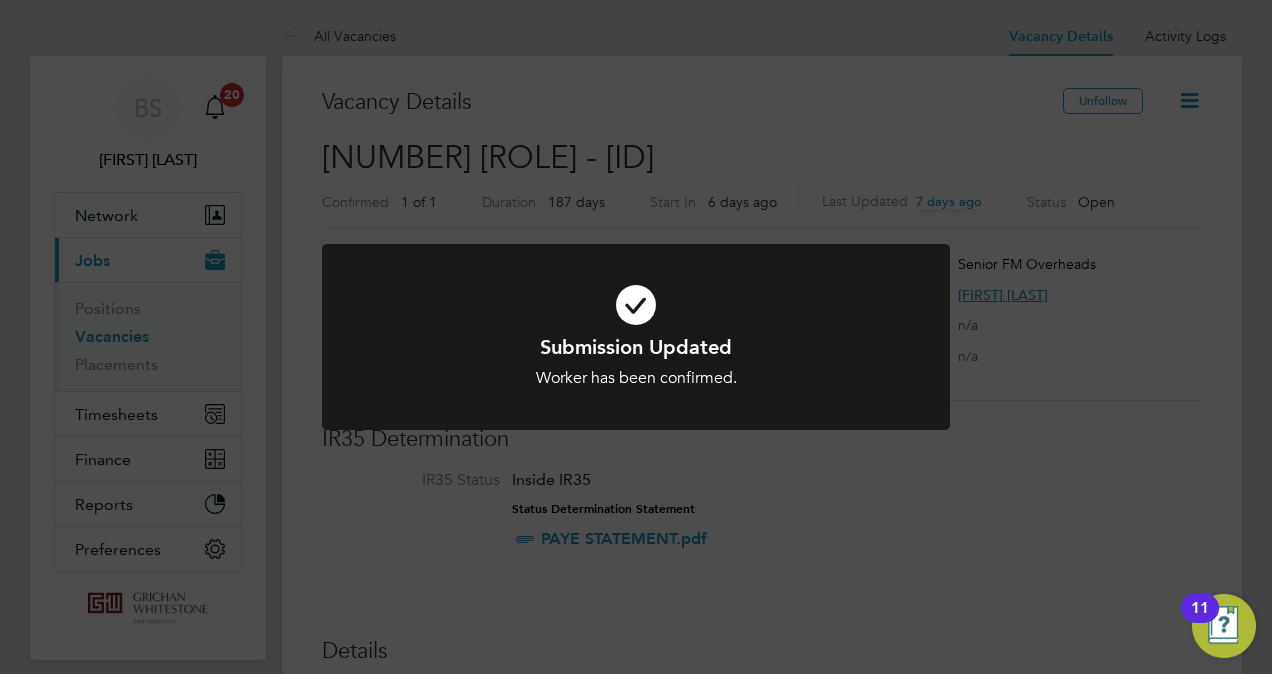 click on "Submission Updated Worker has been confirmed. Cancel Okay" 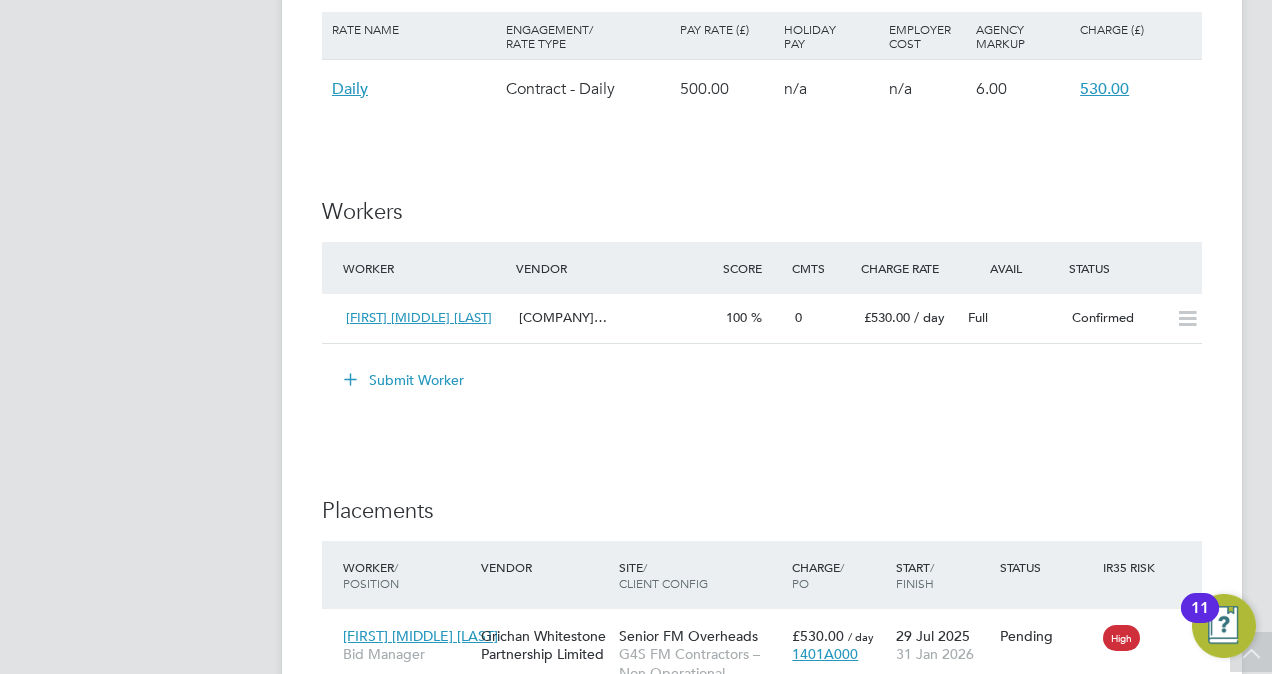 scroll, scrollTop: 1900, scrollLeft: 0, axis: vertical 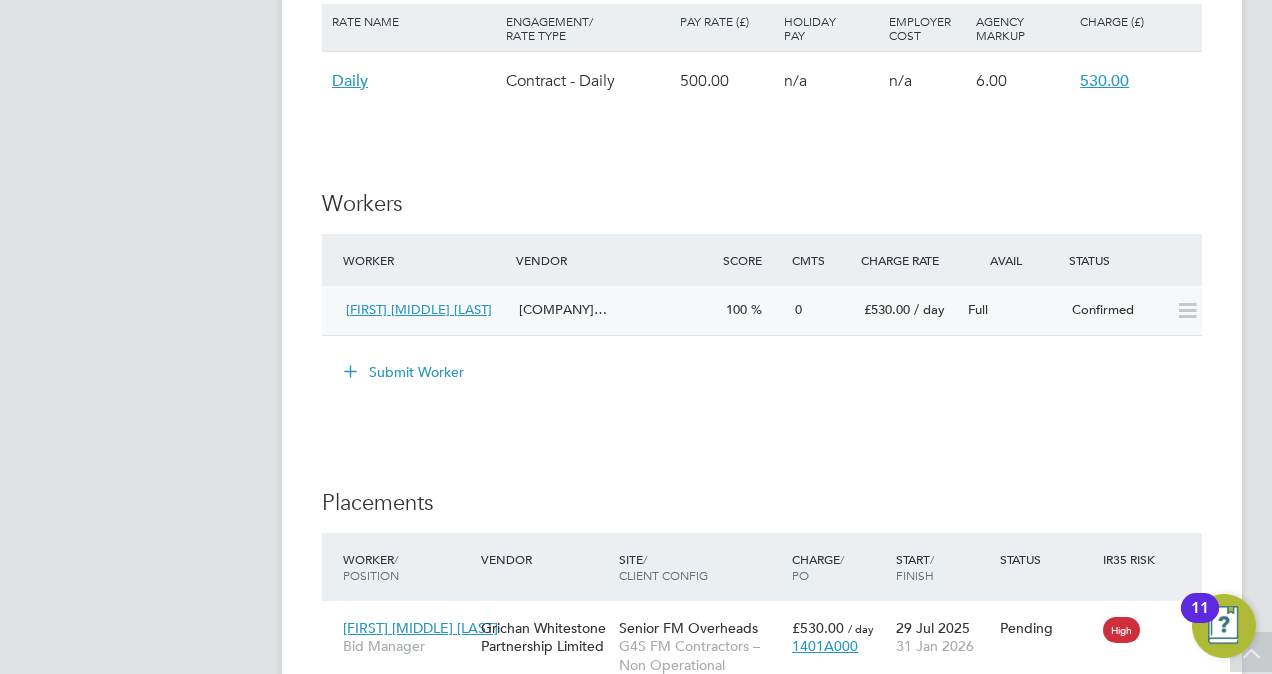 click 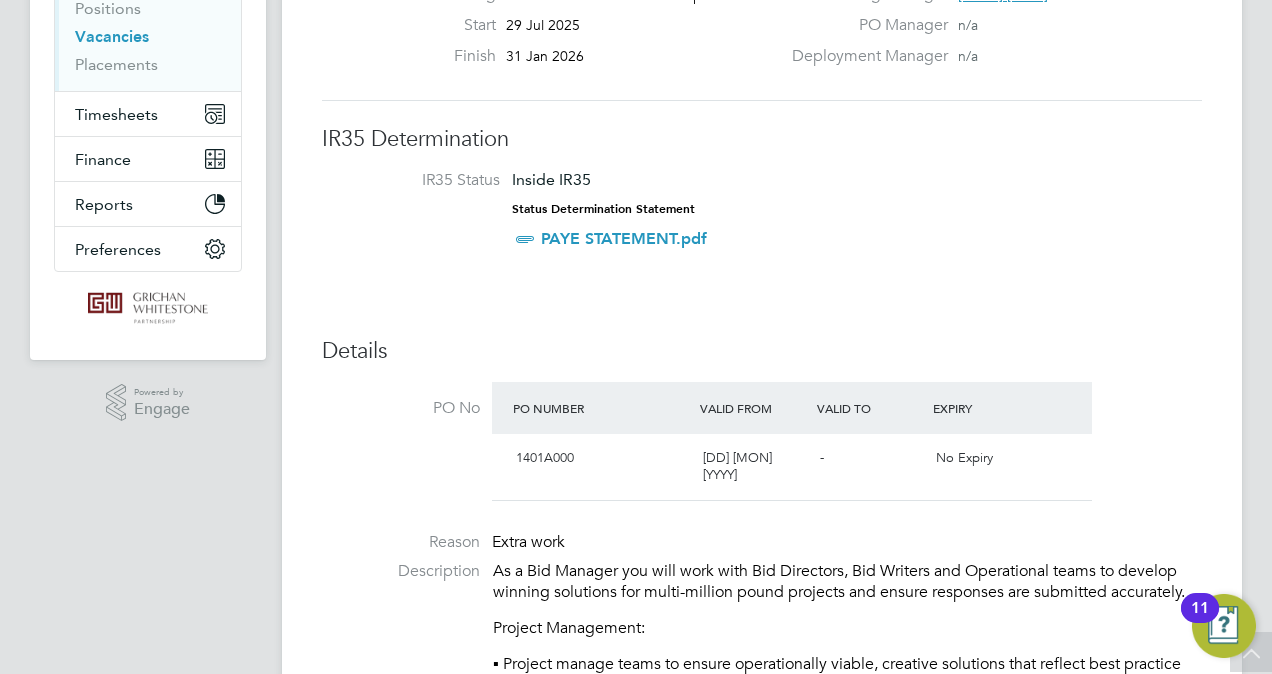 scroll, scrollTop: 0, scrollLeft: 0, axis: both 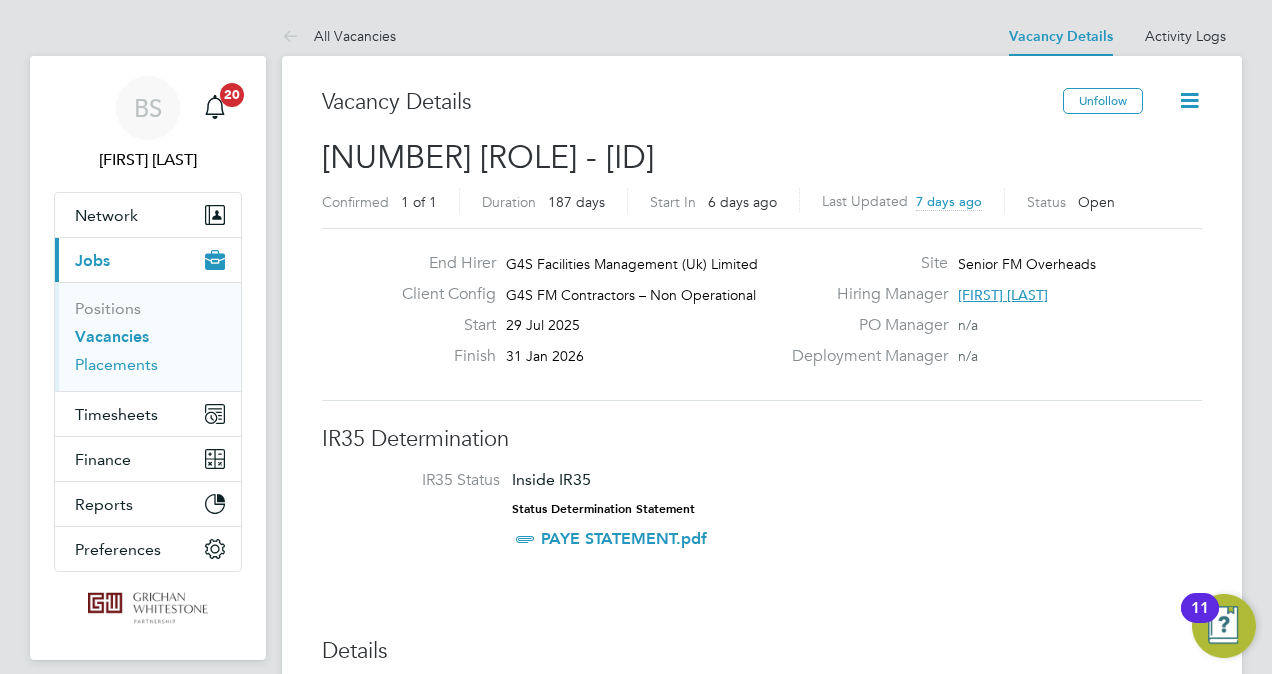 click on "Placements" at bounding box center (116, 364) 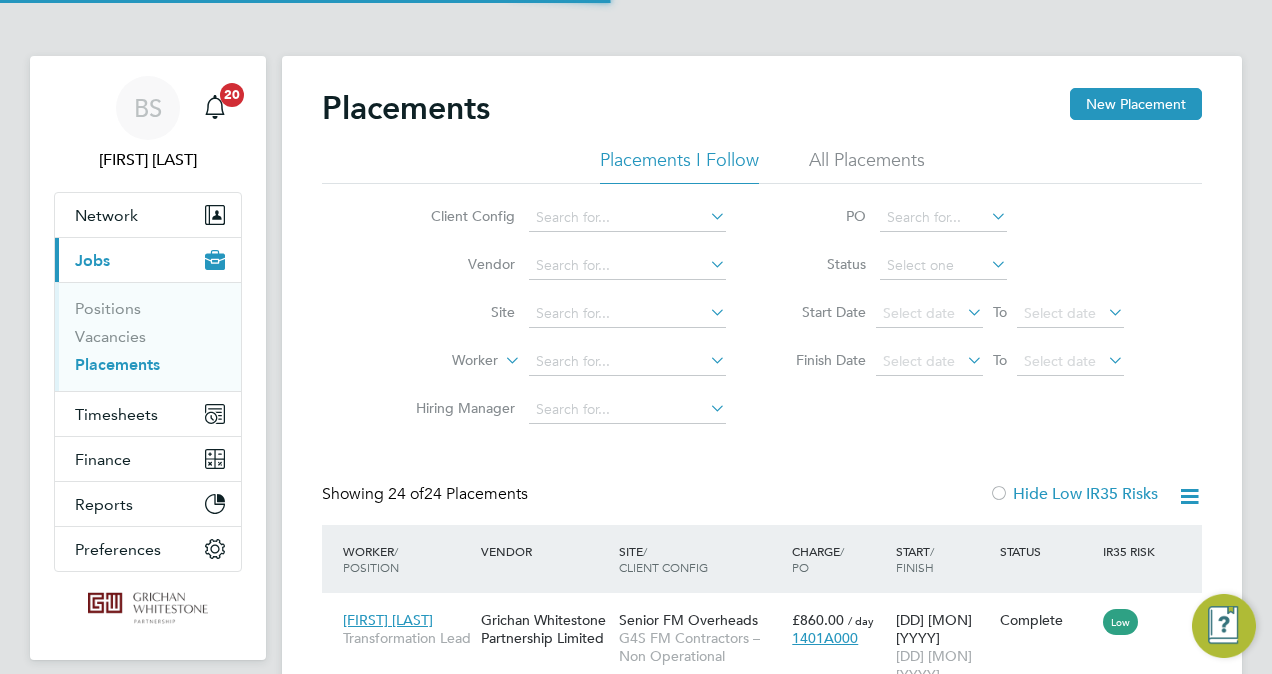 scroll, scrollTop: 200, scrollLeft: 0, axis: vertical 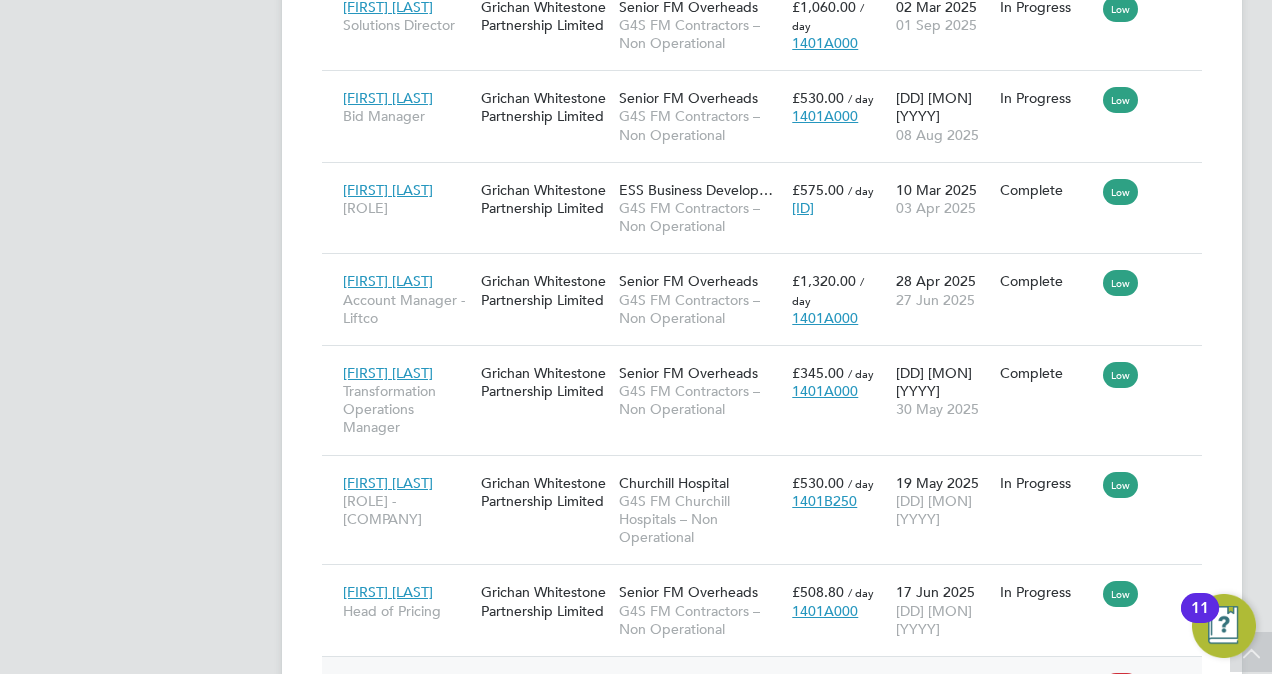 click 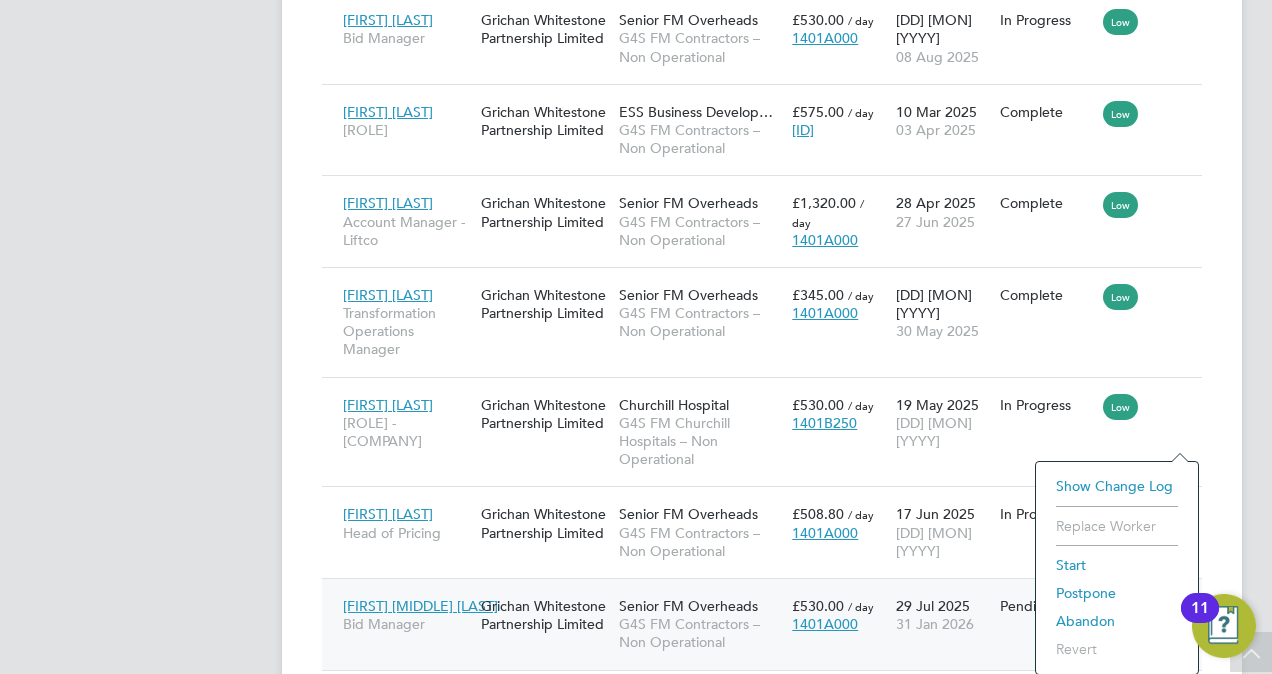 click on "Start" 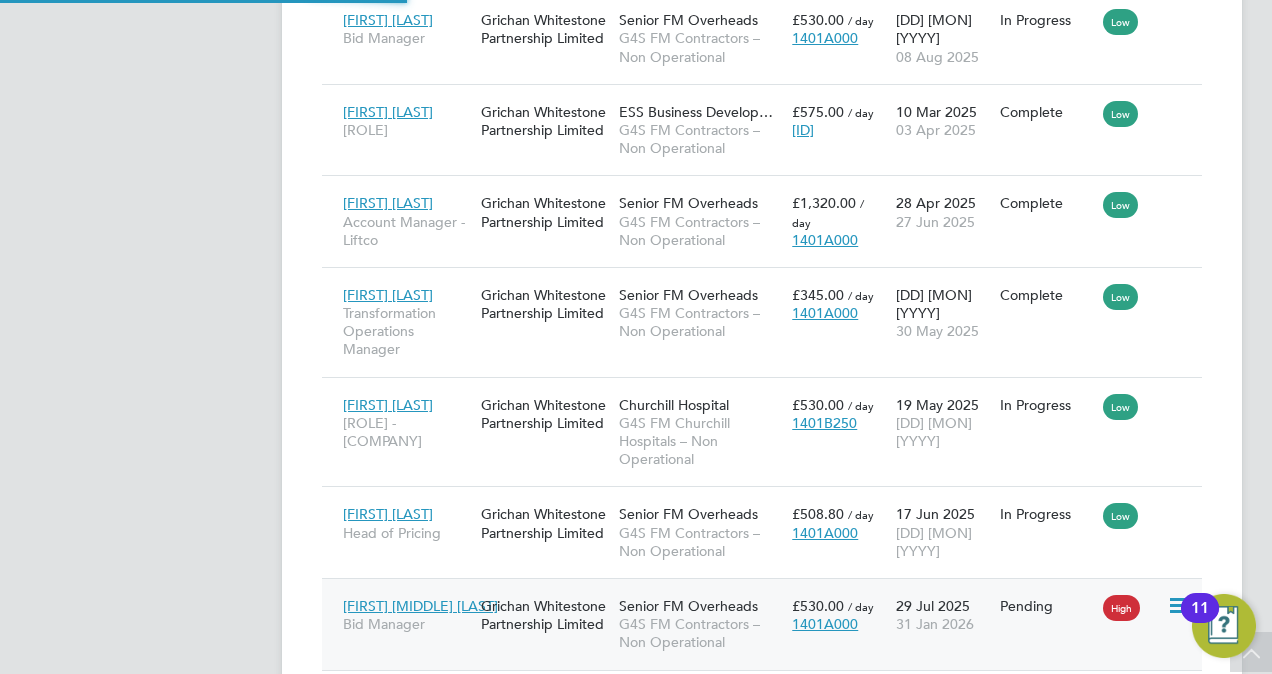type on "[FIRST] [LAST]" 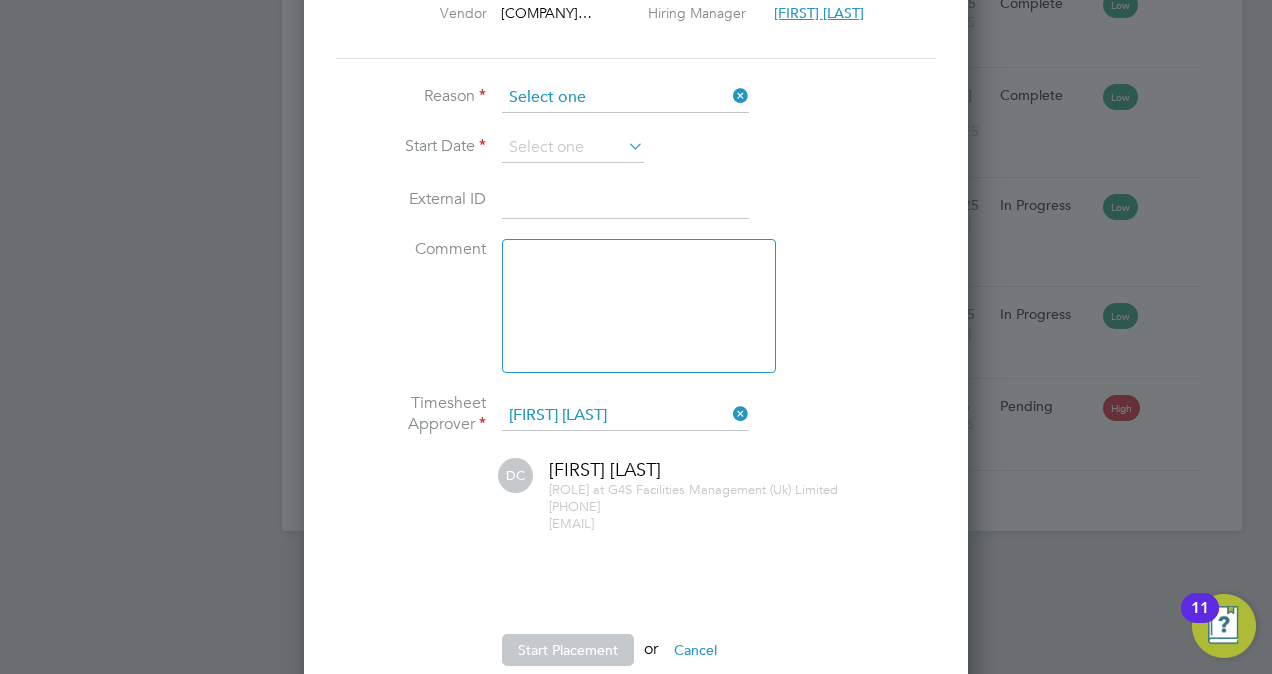 click 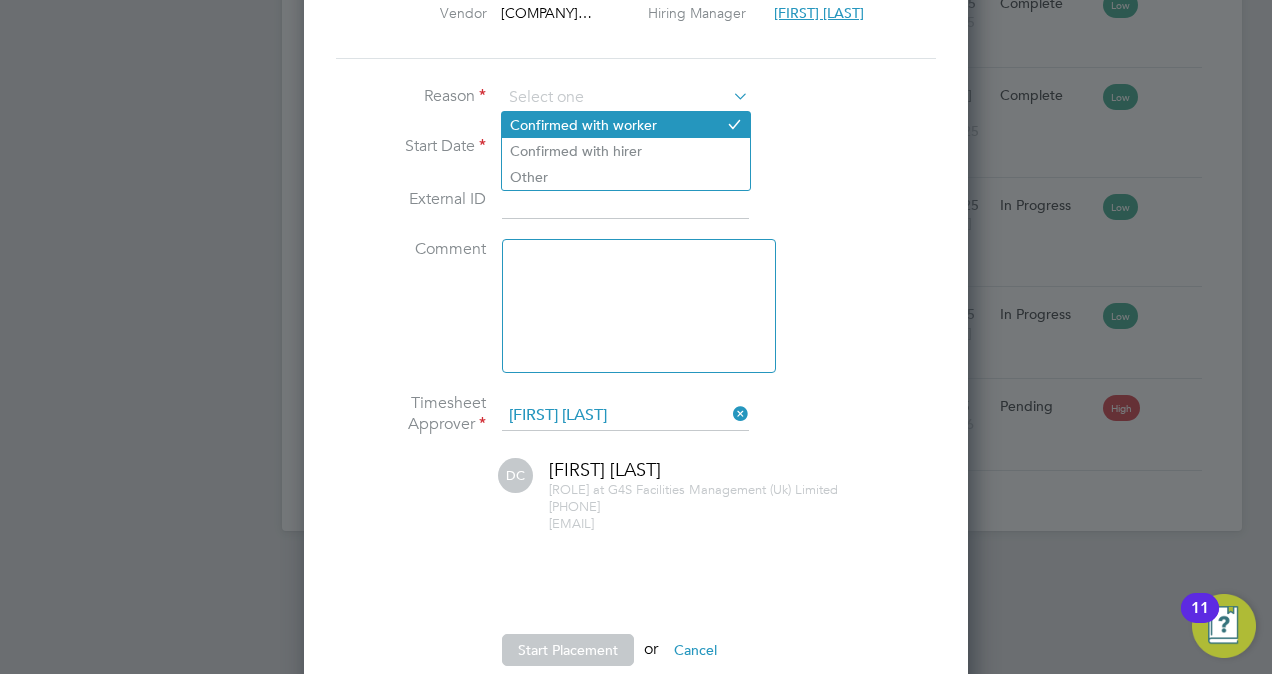 click on "Confirmed with worker" 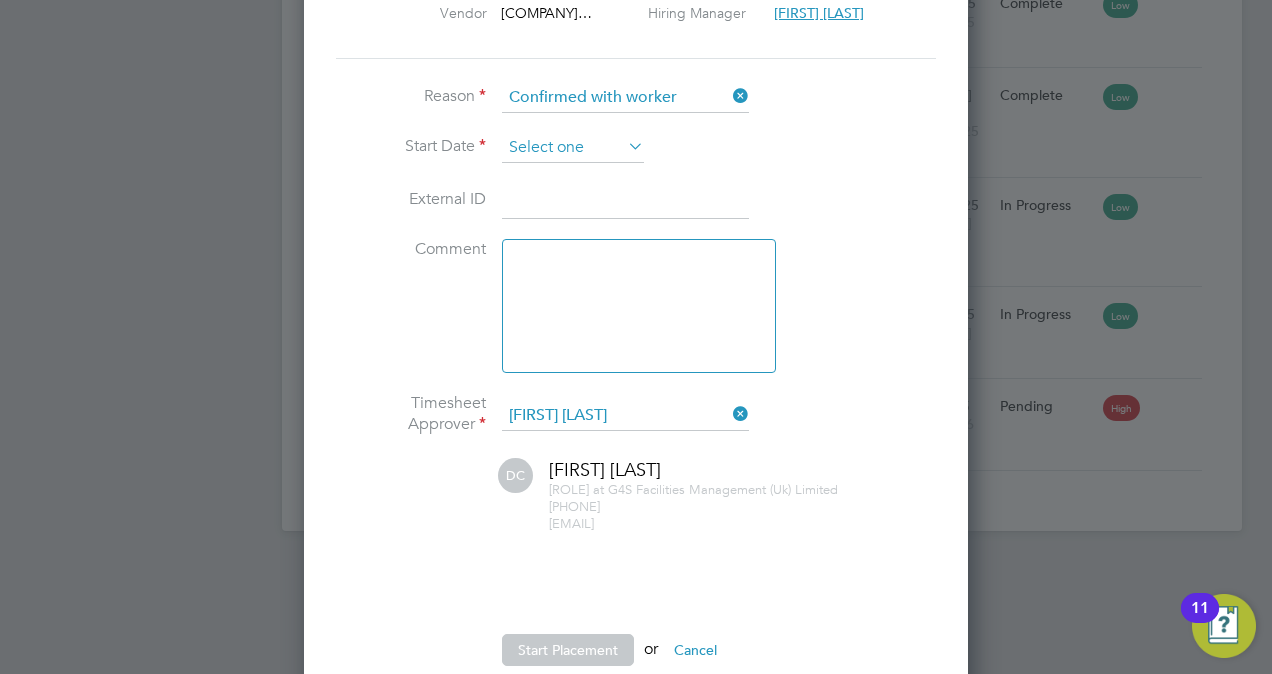 click 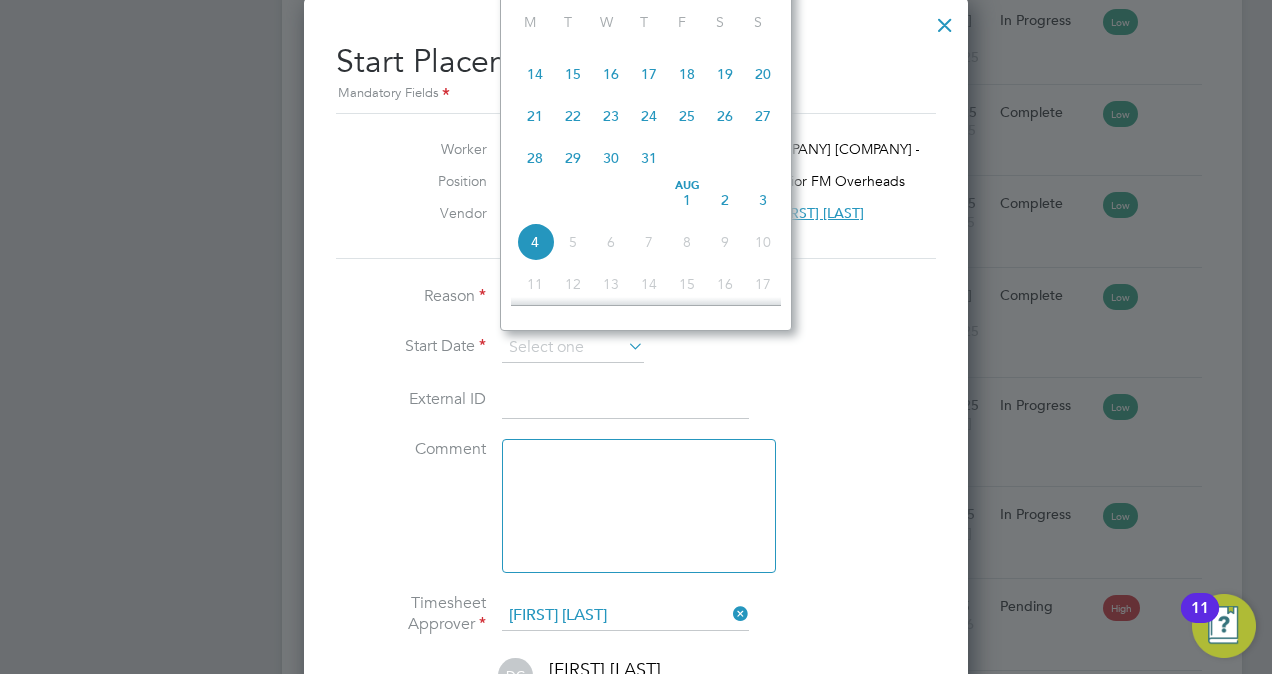 click on "28" 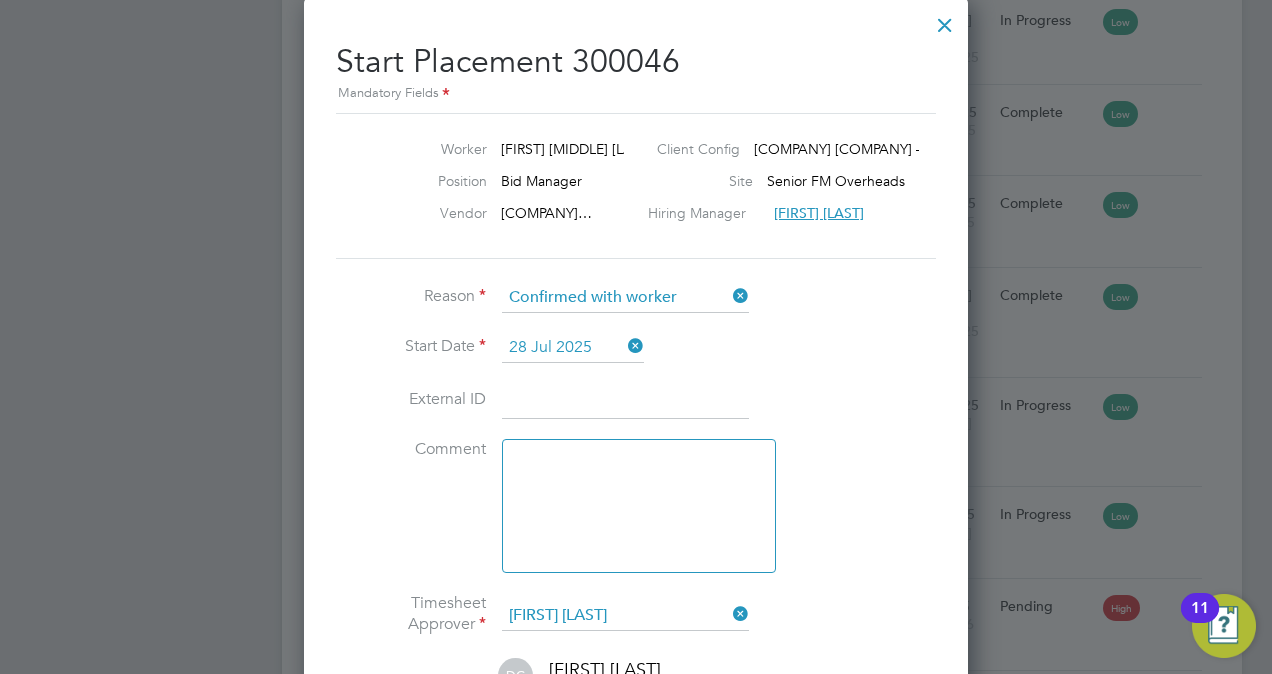 click on "Start Date   28 Jul 2025" 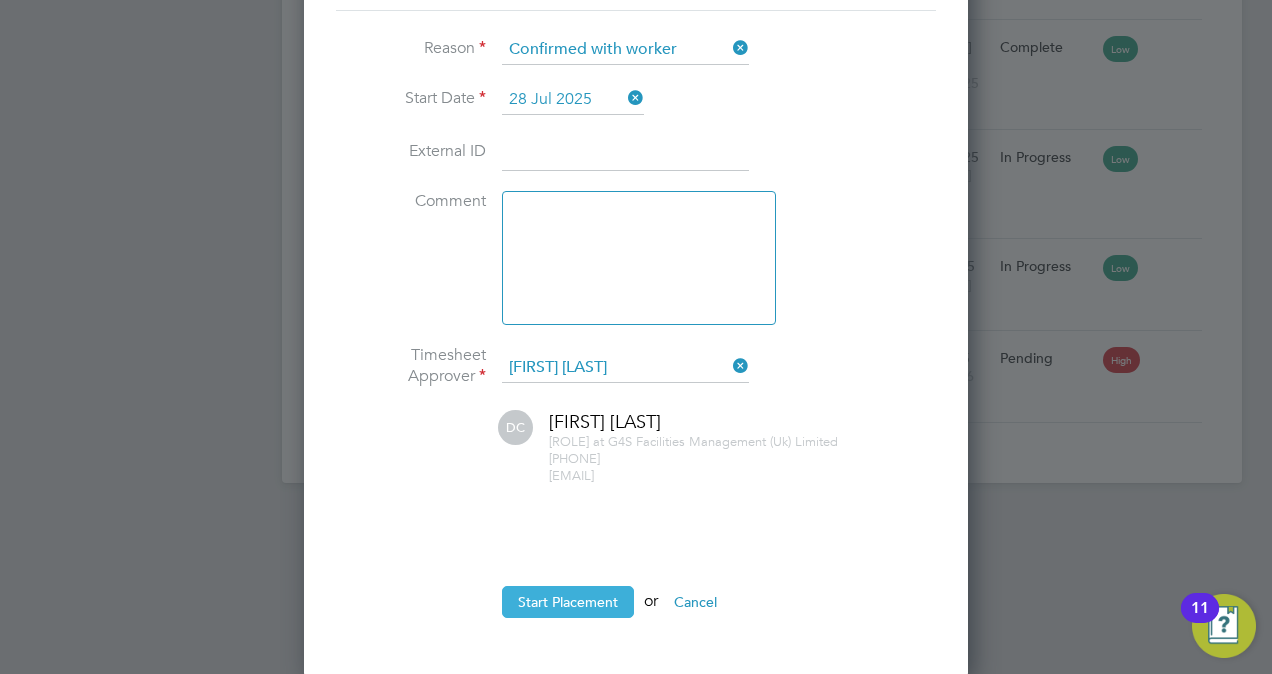 click on "Start Placement" 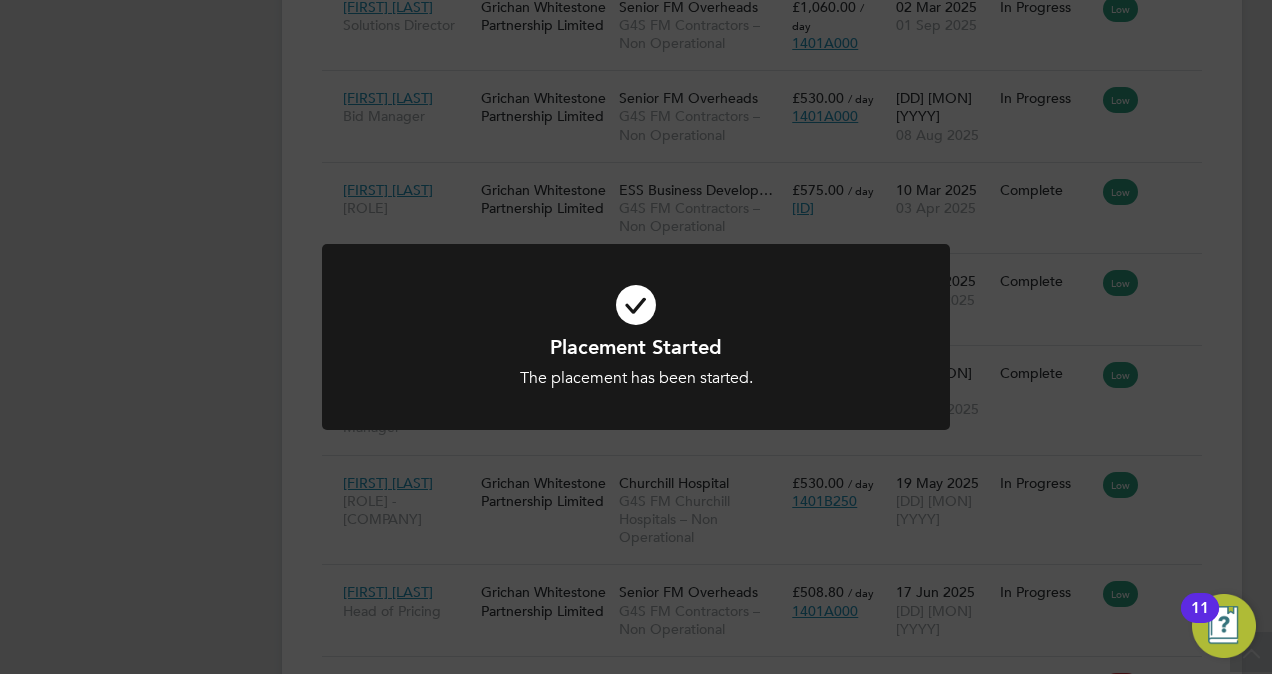 click on "Placement Started The placement has been started. Cancel Okay" 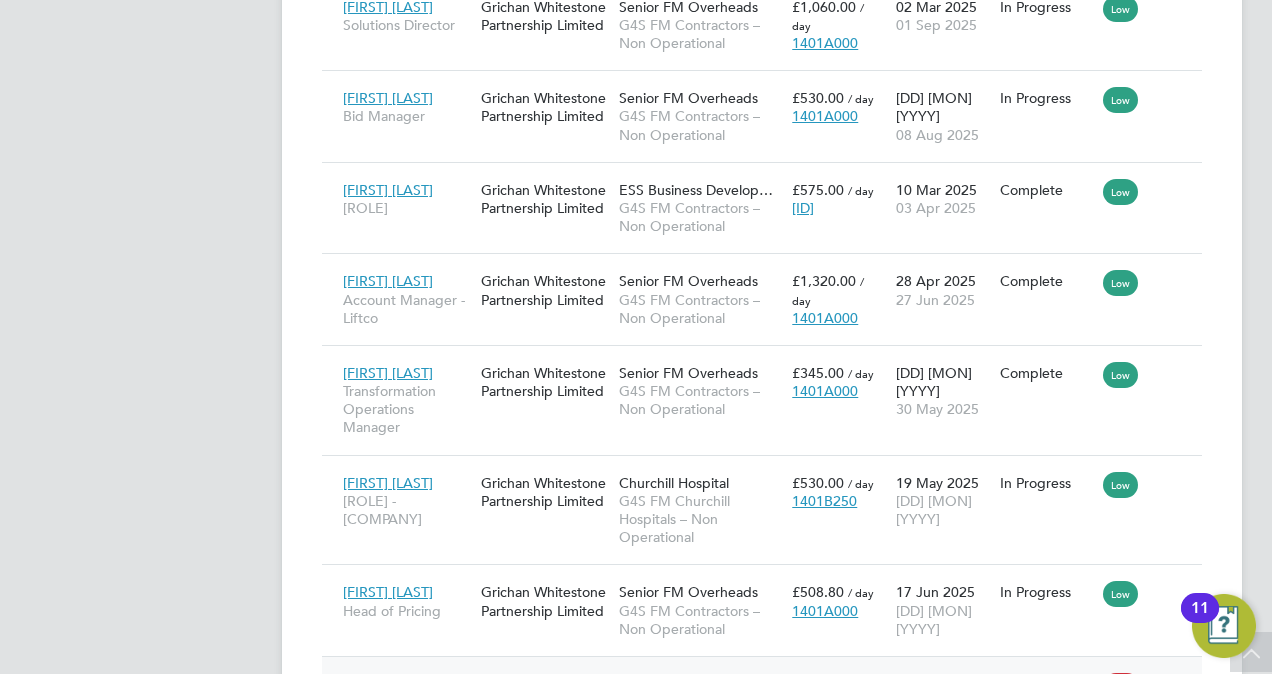 click 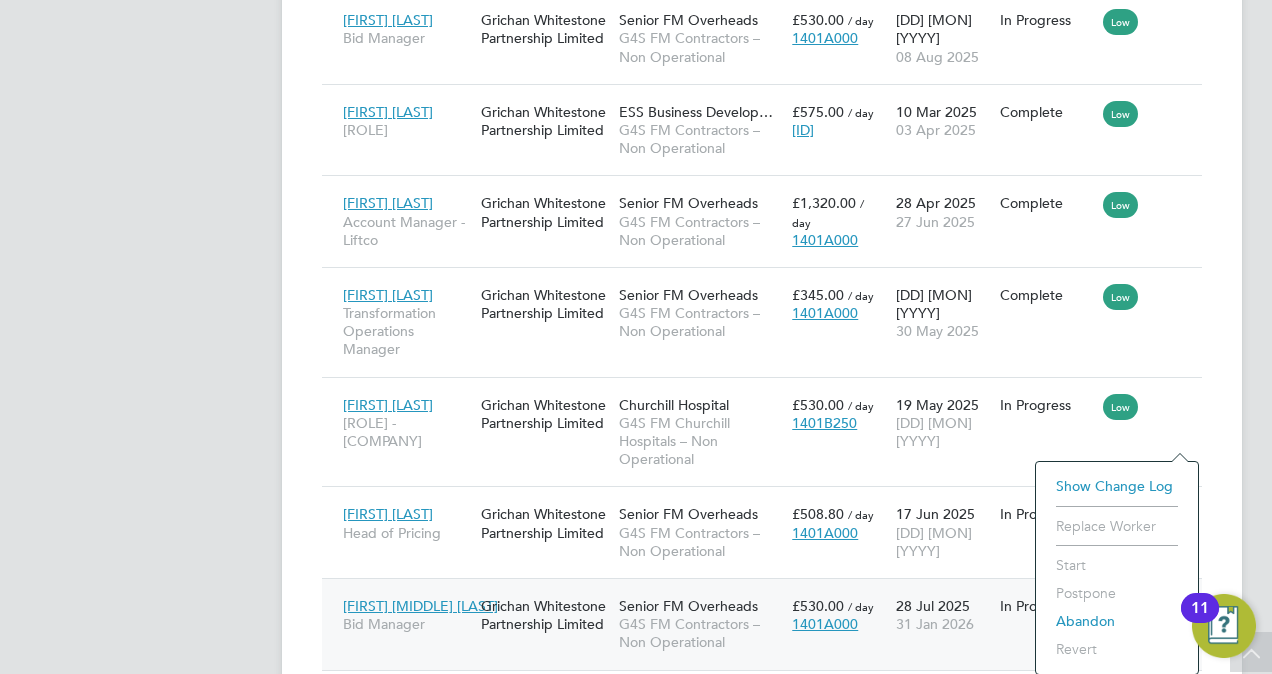 click on "Placements New Placement Placements I Follow All Placements Client Config   Vendor     Site     Worker     Hiring Manager   PO   Status   Start Date
Select date
To
Select date
Finish Date
Select date
To
Select date
Showing   24 of  24 Placements Hide Low IR35 Risks Worker  / Position Vendor Site / Client Config Charge  / PO Start  / Finish Status IR35 Risk Andrew Hydes Transformation Lead Grichan Whitestone Partnership Limited Senior FM Overheads G4S FM Contractors – Non Operational £860.00   / day 1401A000 29 Aug 2022 03 Sep 2023 Complete Low Suzanne Kinch Secure Health Consultant Grichan Whitestone Partnership Limited FM Business Develop… G4S FM Contractors – Non Operational £594.00   / day 1401A012 24 Oct 2022 24 Nov 2022 Complete Low Andy Cook Secure Health Consultant Grichan Whitestone Partnership Limited FM Business Develop… G4S FM Contractors – Non Operational £1,113.75   / day 1401A012 24 Oct 2022 24 Nov 2022 Complete Low Toby Shacklock   Low" 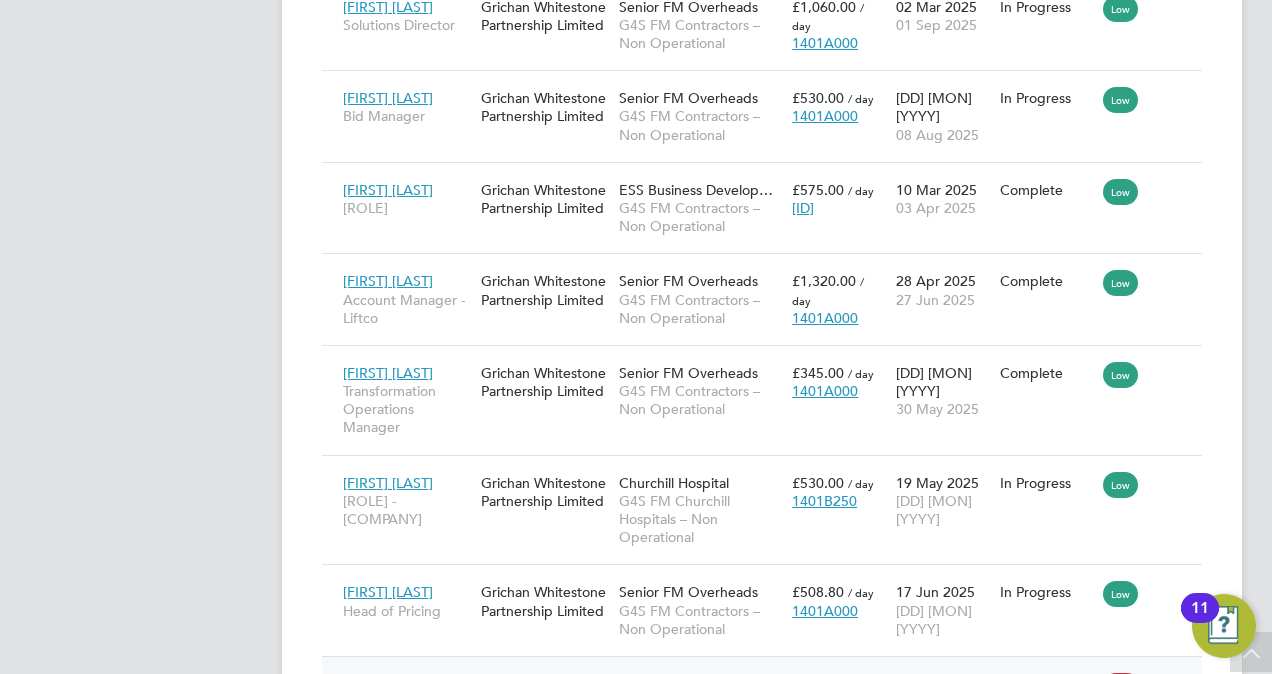click on "Thomas Neil Spot…" 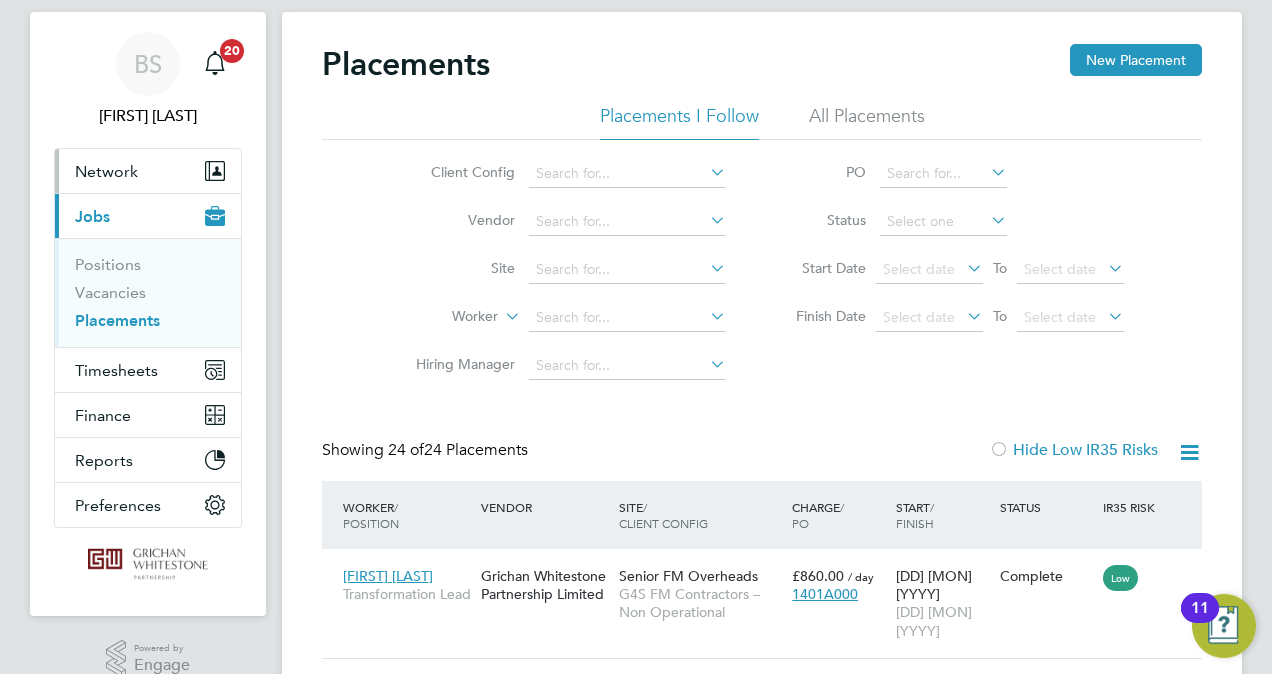 click on "Network" at bounding box center [106, 171] 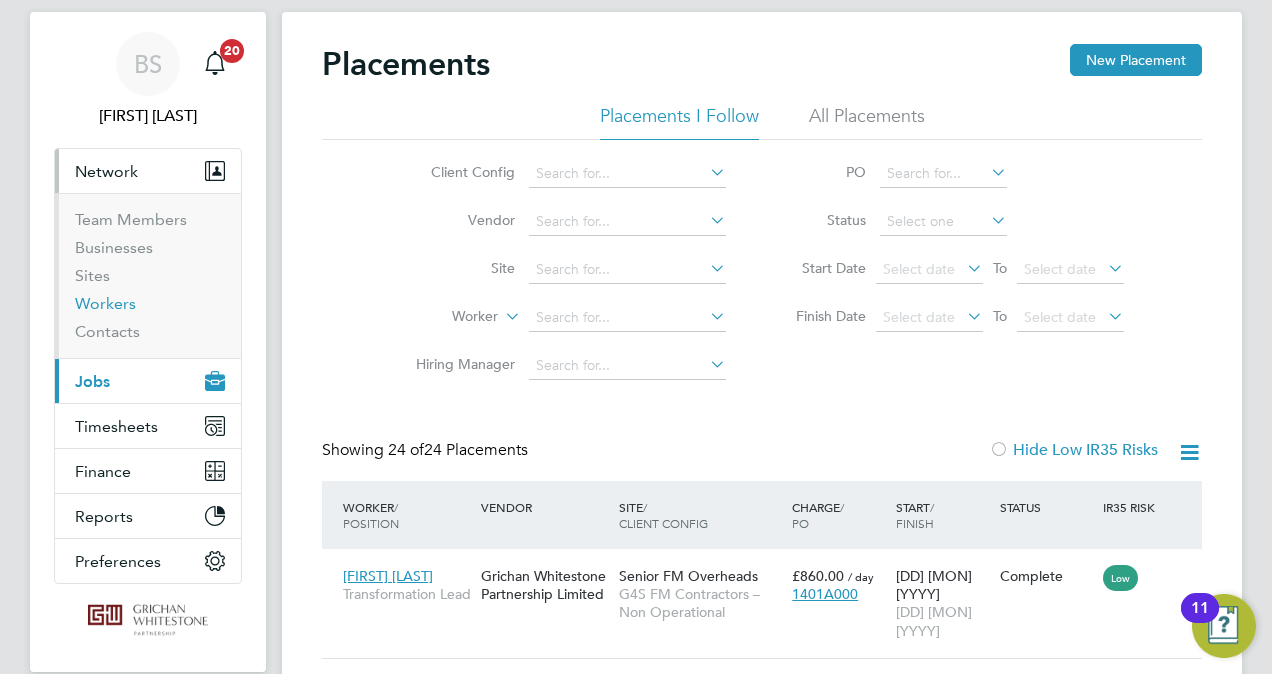 click on "Workers" at bounding box center [105, 303] 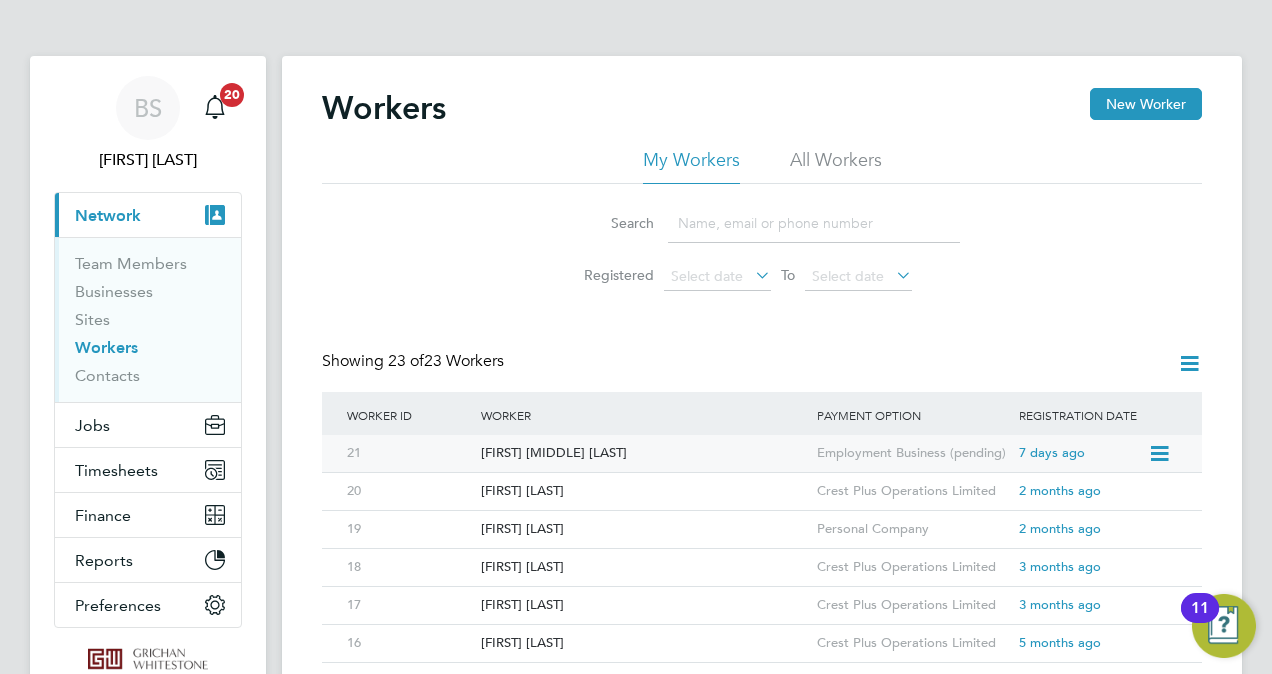 click 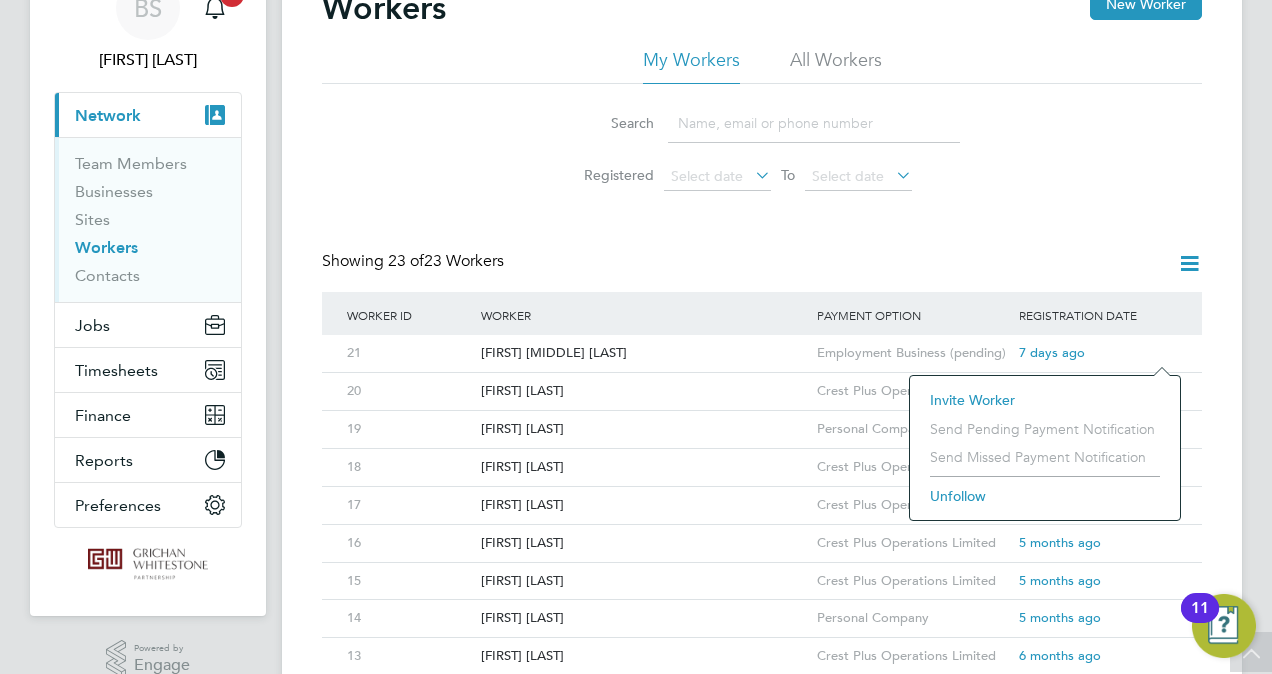 click on "Invite Worker" 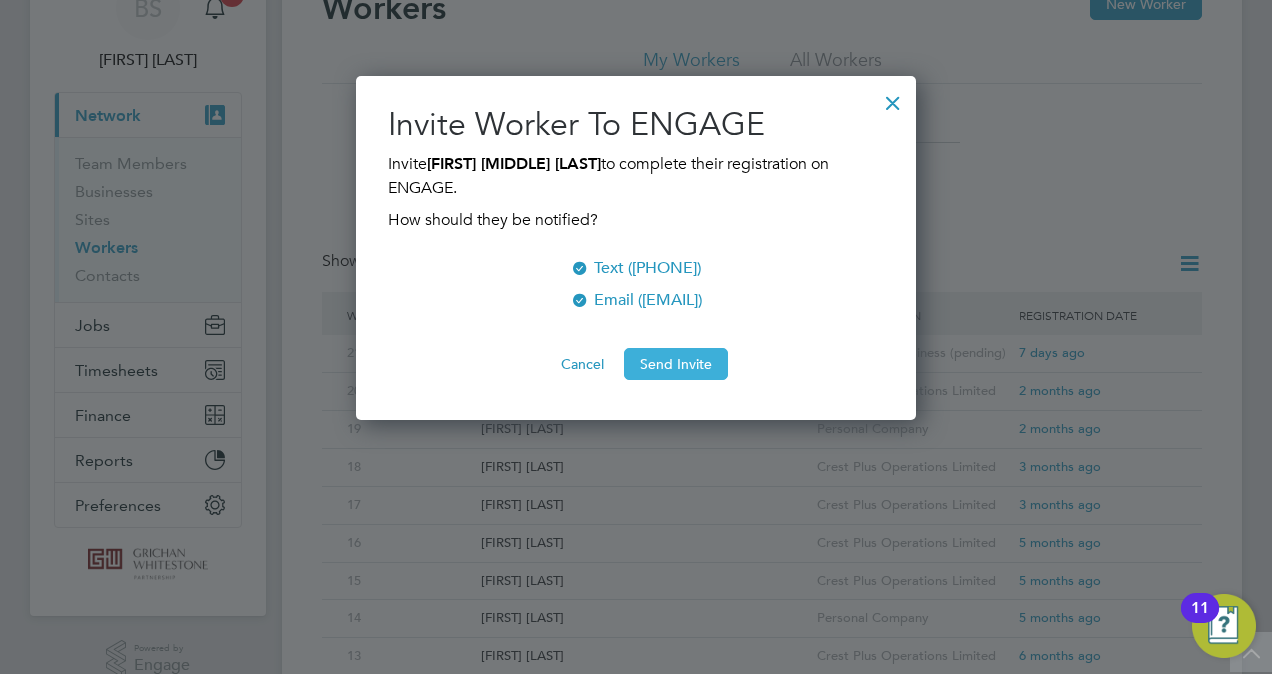 click on "Send Invite" at bounding box center (676, 364) 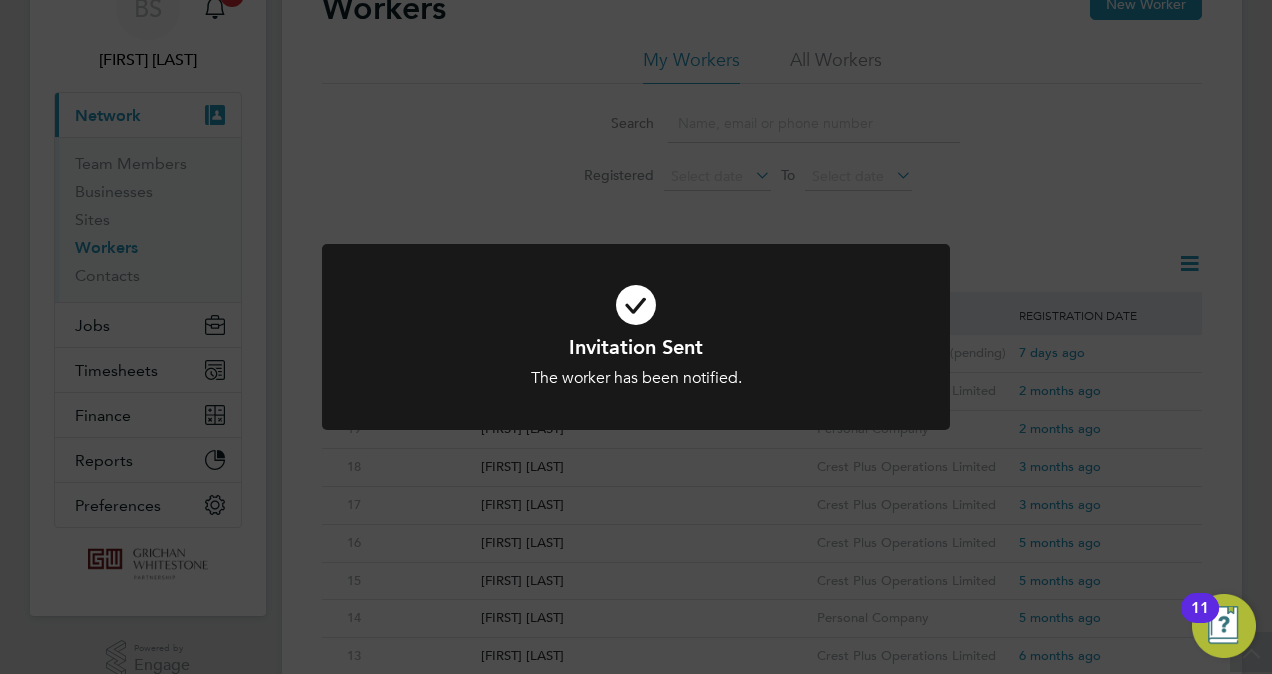 click on "Invitation Sent The worker has been notified. Cancel Okay" 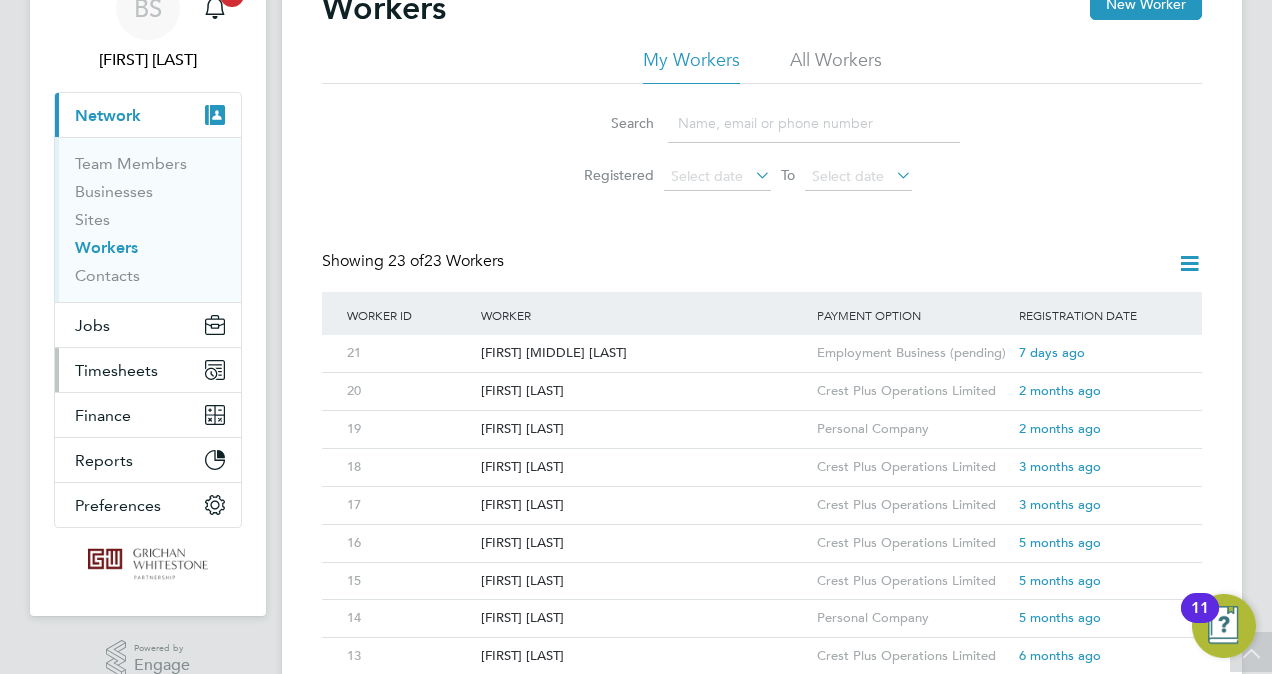 click on "Timesheets" at bounding box center [148, 370] 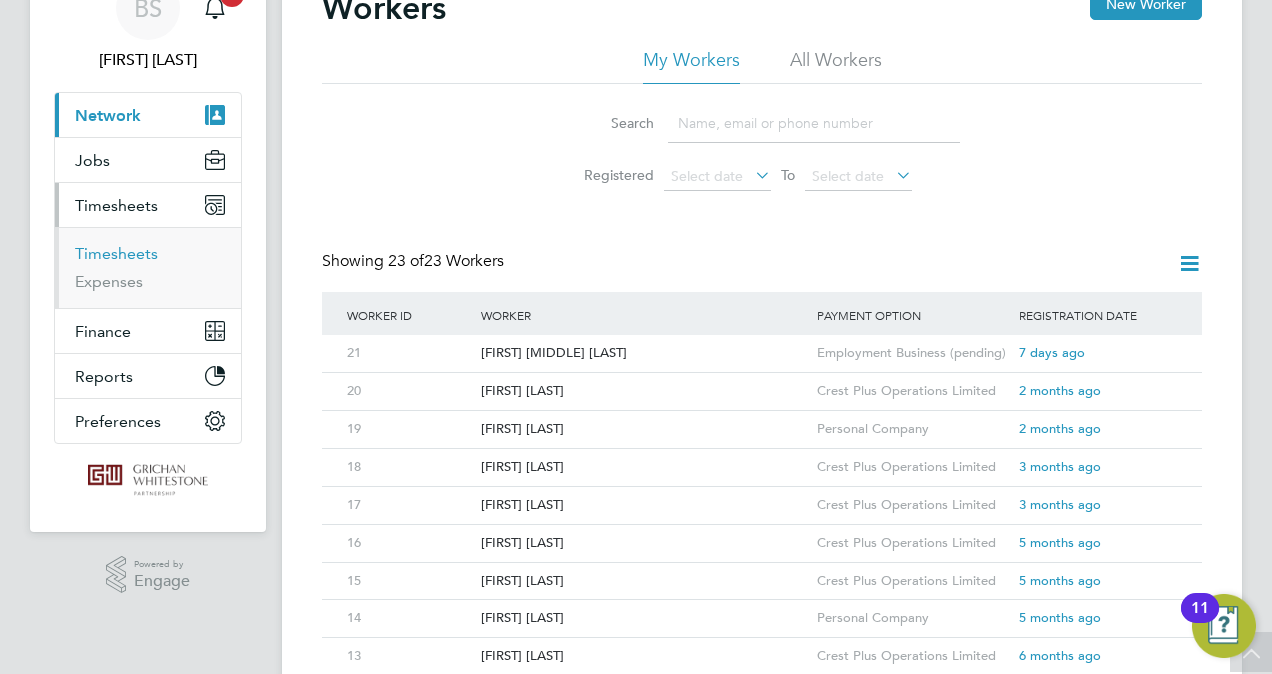 click on "Timesheets" at bounding box center [116, 253] 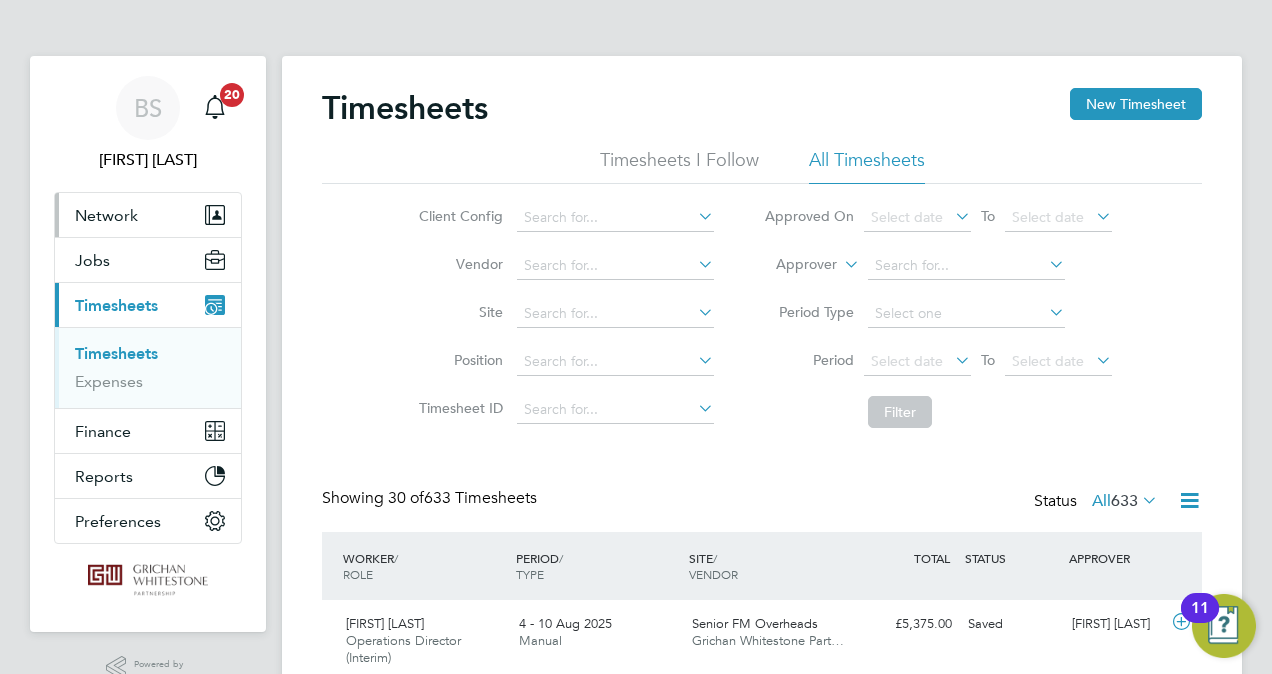 click on "Network" at bounding box center (106, 215) 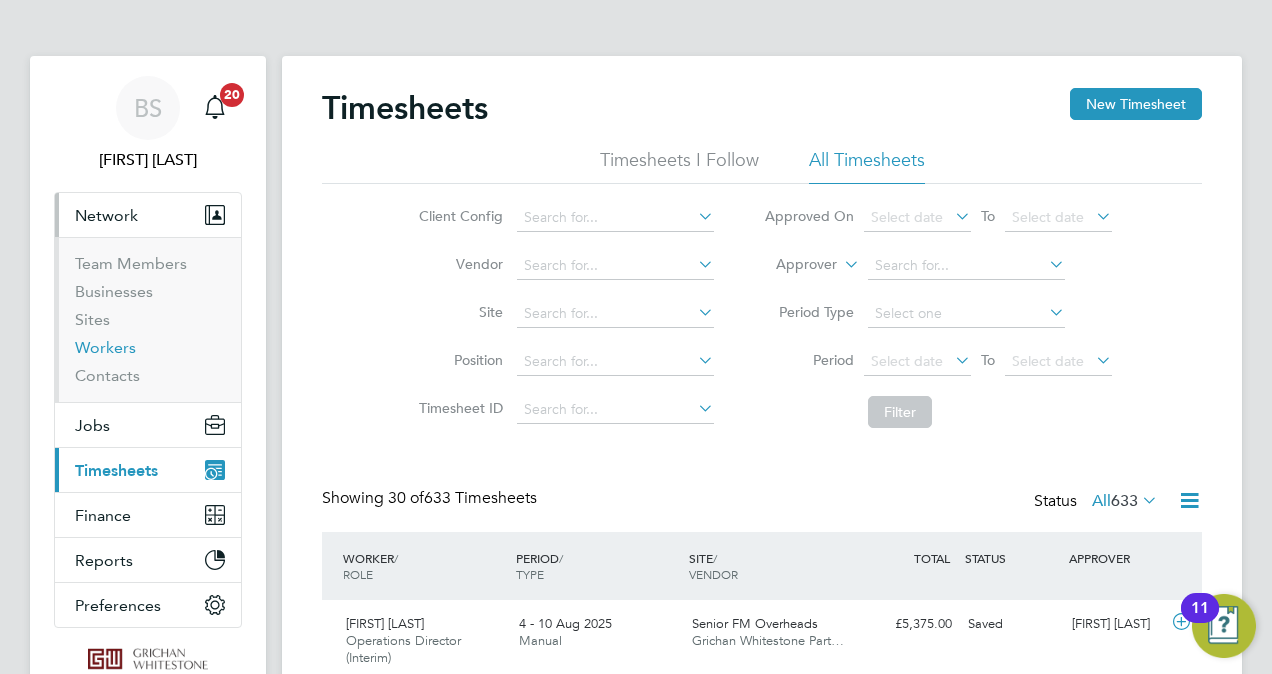 click on "Workers" at bounding box center (105, 347) 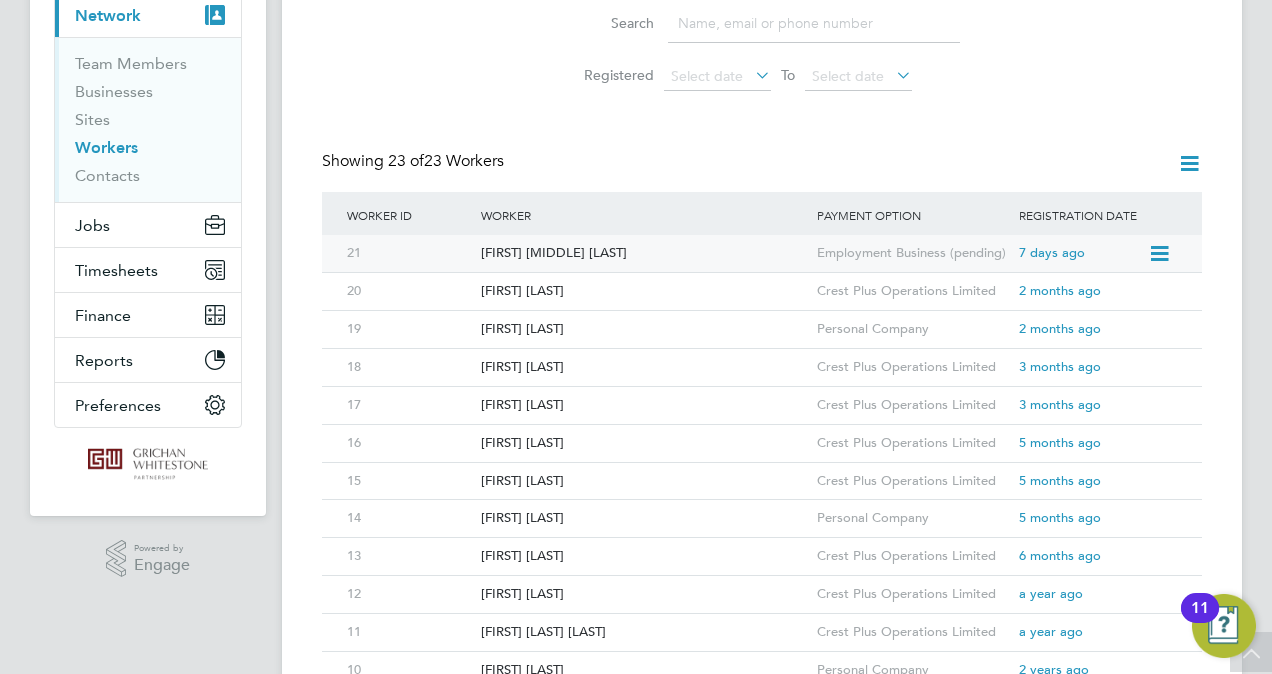click on "[FIRST] [LAST]" 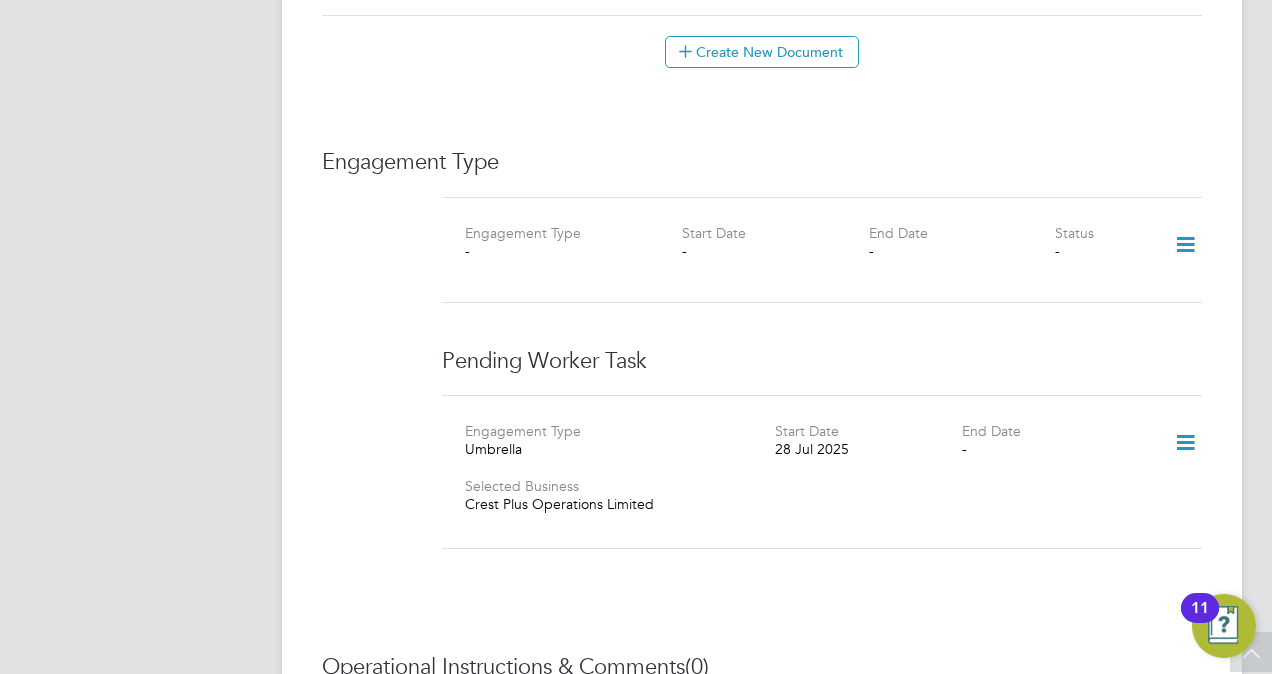 scroll, scrollTop: 1400, scrollLeft: 0, axis: vertical 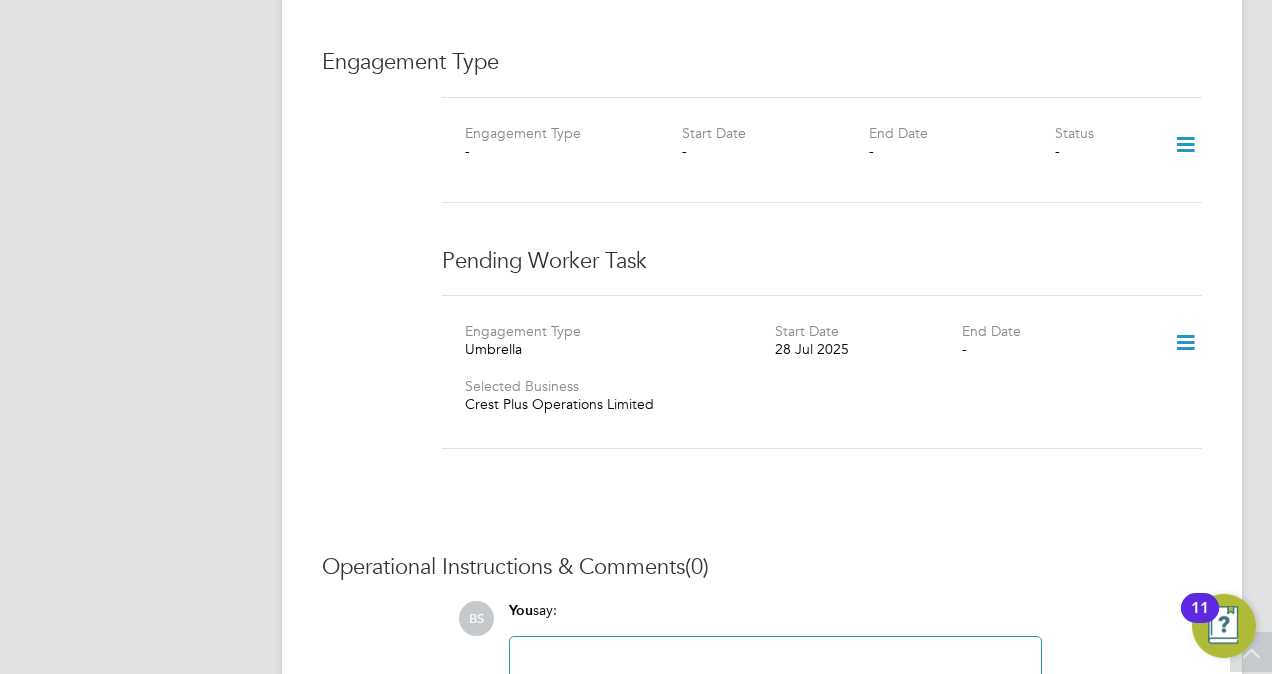 click 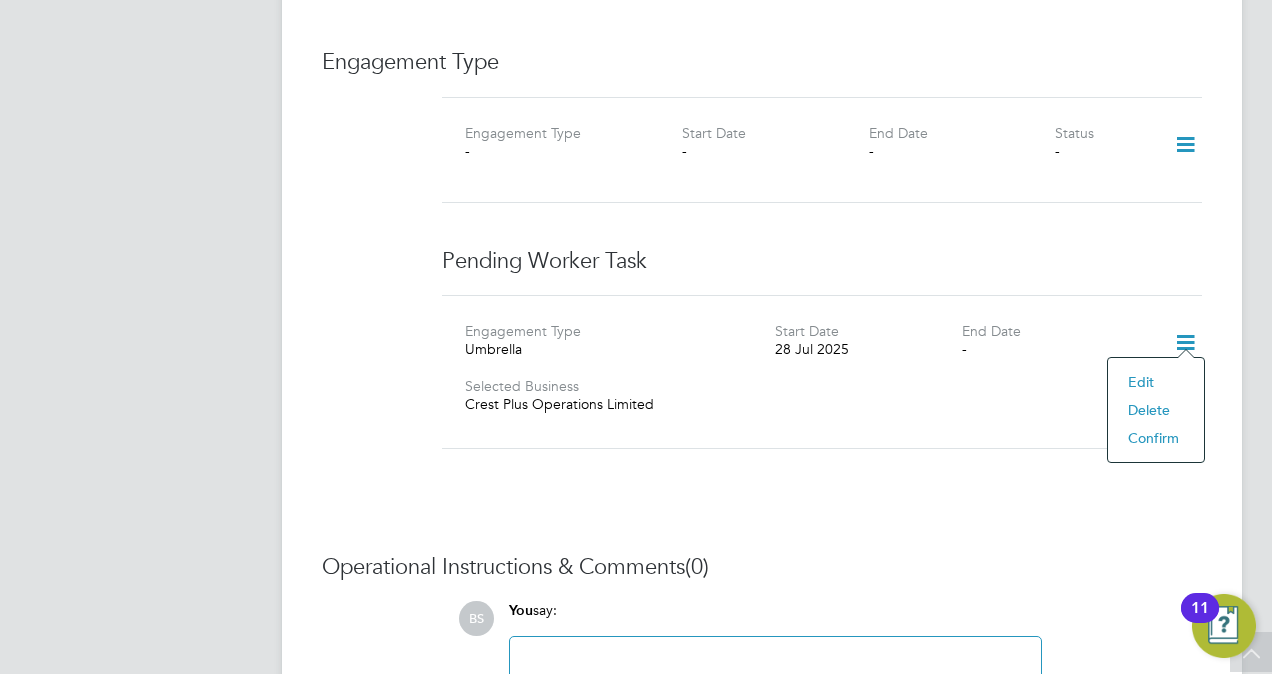 click on "Worker Details   Unfollow TS [FIRST] [LAST]     m:  [PHONE]   Personal Details ID     21 Mobile Phone   [PHONE] Home Phone   Email   [EMAIL] Address 2 [STREET] [TOWN] [TOWN] [POSTCODE] United Kingdom Date of Birth   [DD] [MON] [YYYY] Gender   Male Nationality   National Ins. No.   [SSN] Right To Work Showing   01 Documents DOCUMENT  / DOCUMENT NO. EXPIRY  / ISSUED SUBMITTED  / METHOD STATUS  / TIMESTAMP DOWNLOAD Passport [NUMBER] [DD] [MON] [YYYY] [DD] [MON] [YYYY] [DD] [MON] [YYYY]  Manual by [FIRST] [LAST]. Verified [DD] [MON] [YYYY], [HH]:[MM]   by [FIRST] [LAST].  Compliance Documents Showing   00 Documents DOCUMENT  / DOC. SETTINGS EXPIRY  / ISSUED SUBMITTED  / METHOD STATUS  / TIMESTAMP ACCESS This worker does not need to supply additional documents.  Create New Document Engagement Type Engagement Type - Start Date - End Date - Status - Pending Worker Task Engagement Type Umbrella Start Date [DD] [MON] [YYYY] End Date - Selected Business Crest Plus Operations Limited (0) BS You  say: Post" 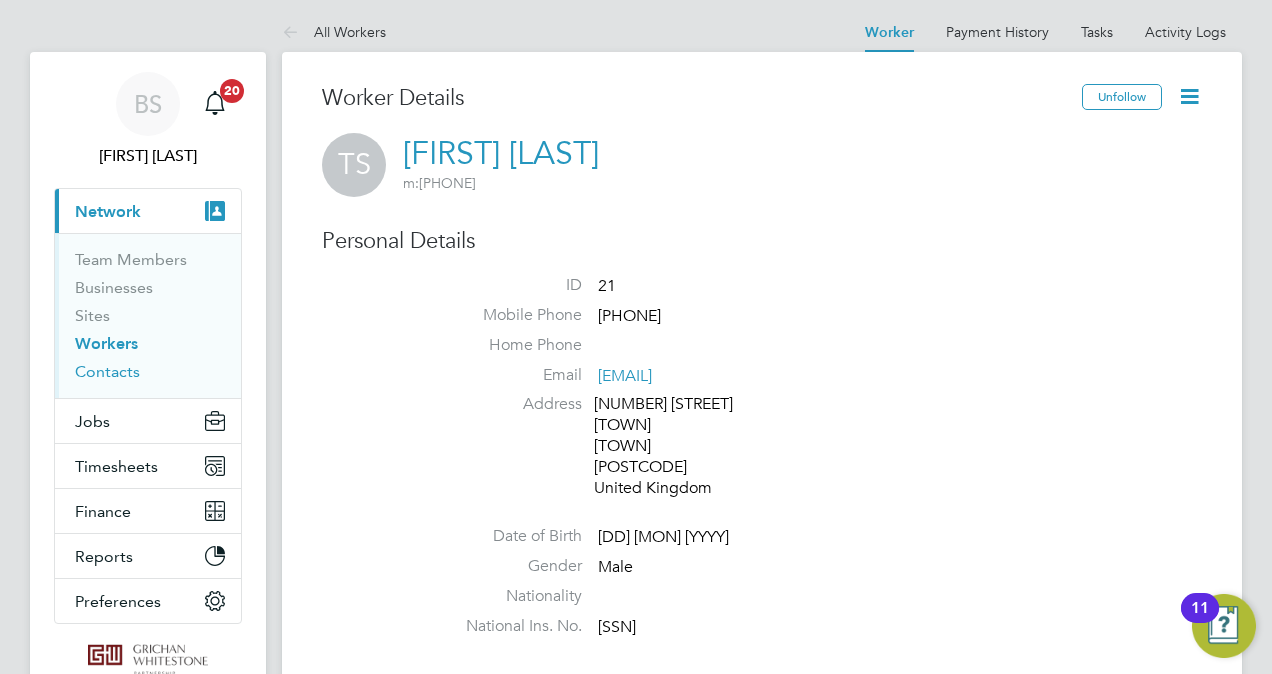 scroll, scrollTop: 204, scrollLeft: 0, axis: vertical 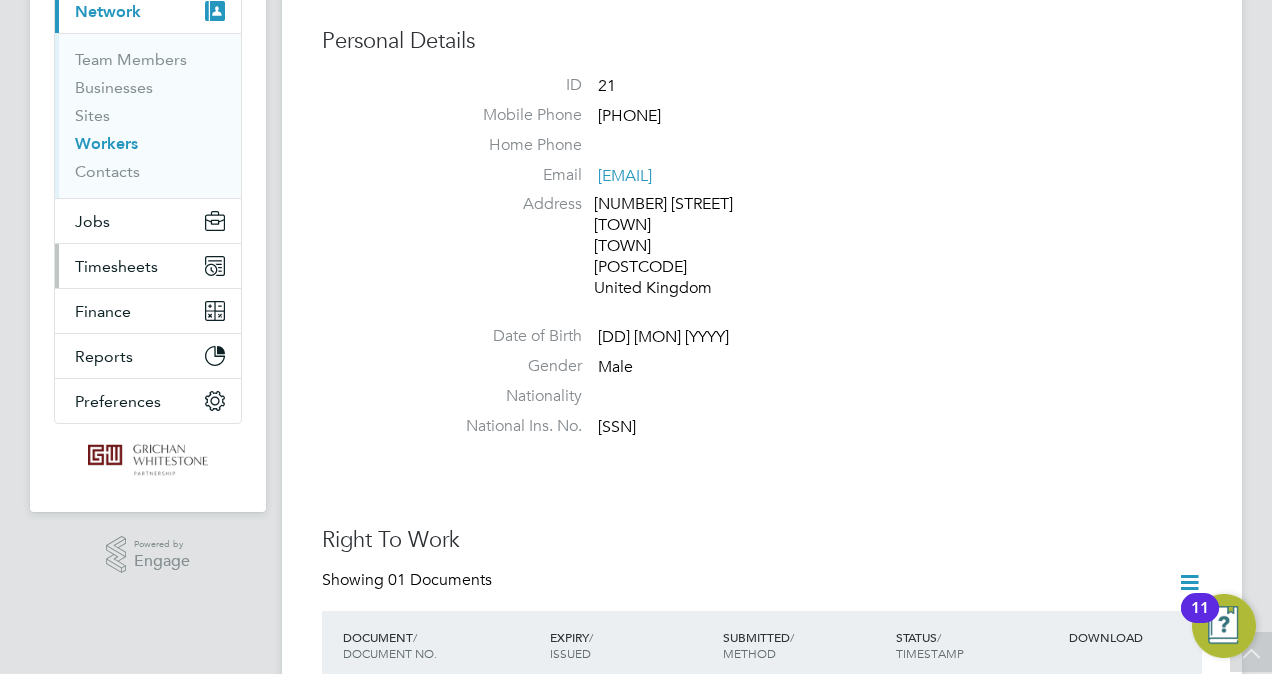 click on "Timesheets" at bounding box center (116, 266) 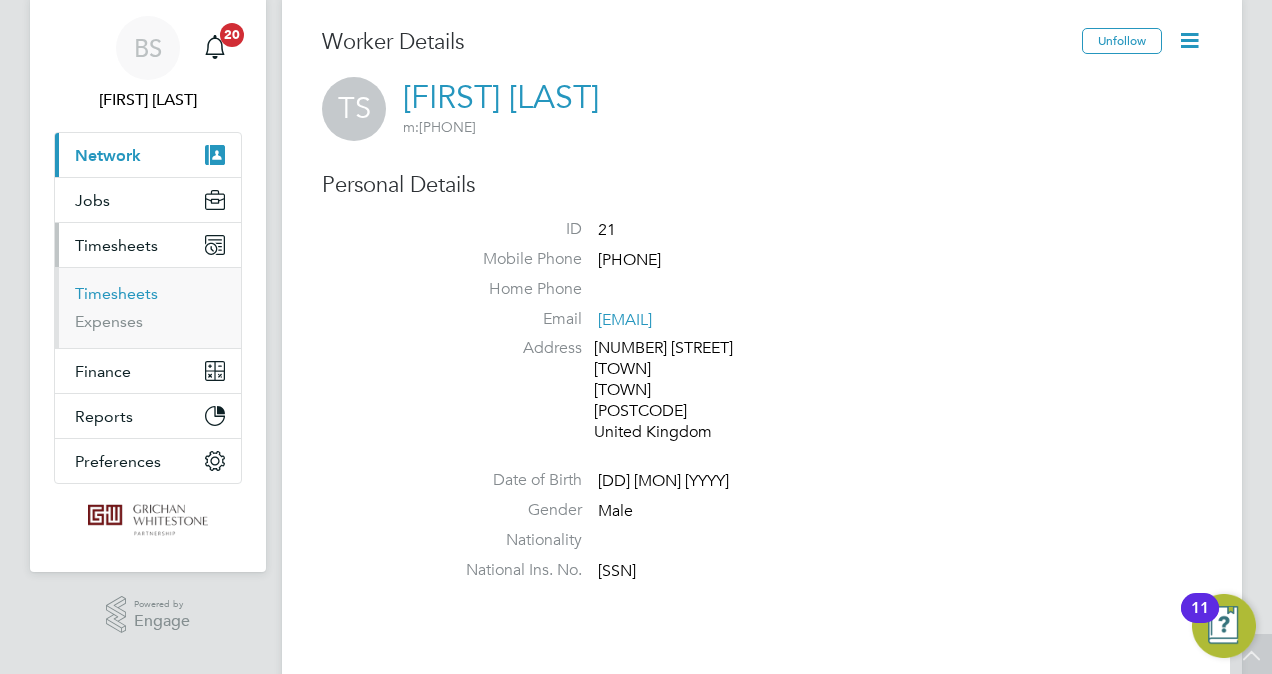 scroll, scrollTop: 4, scrollLeft: 0, axis: vertical 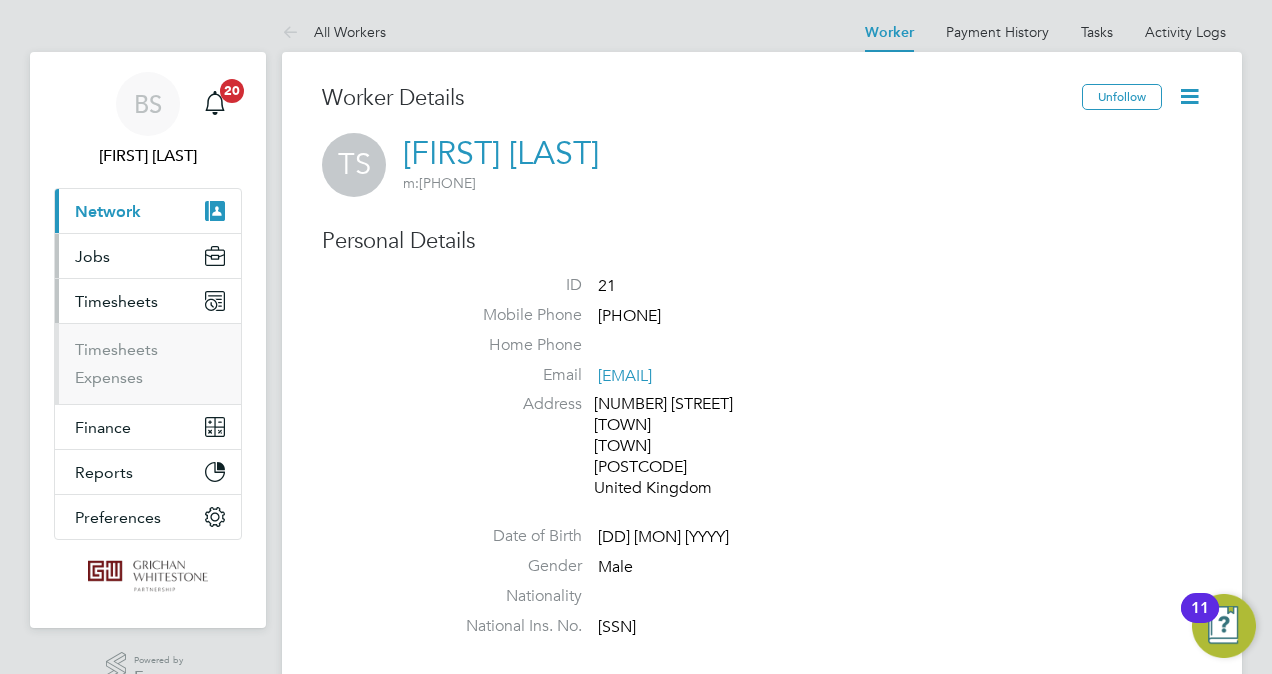 click on "Jobs" at bounding box center (92, 256) 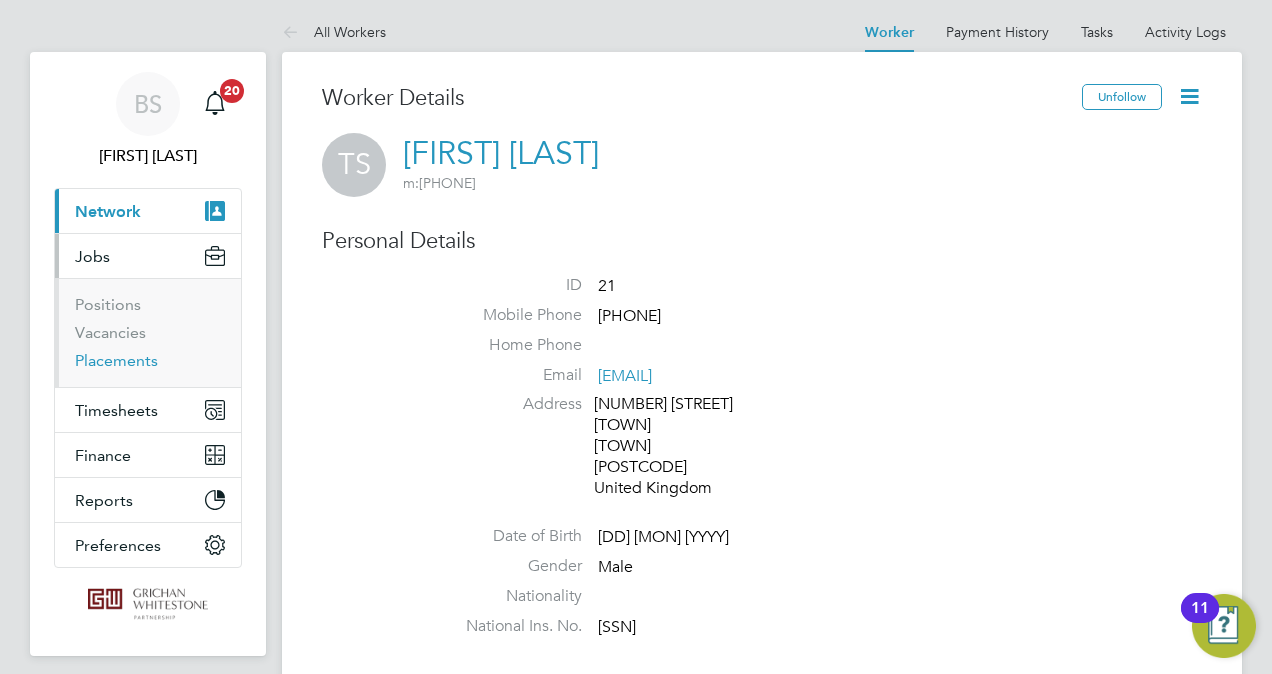 click on "Placements" at bounding box center (116, 360) 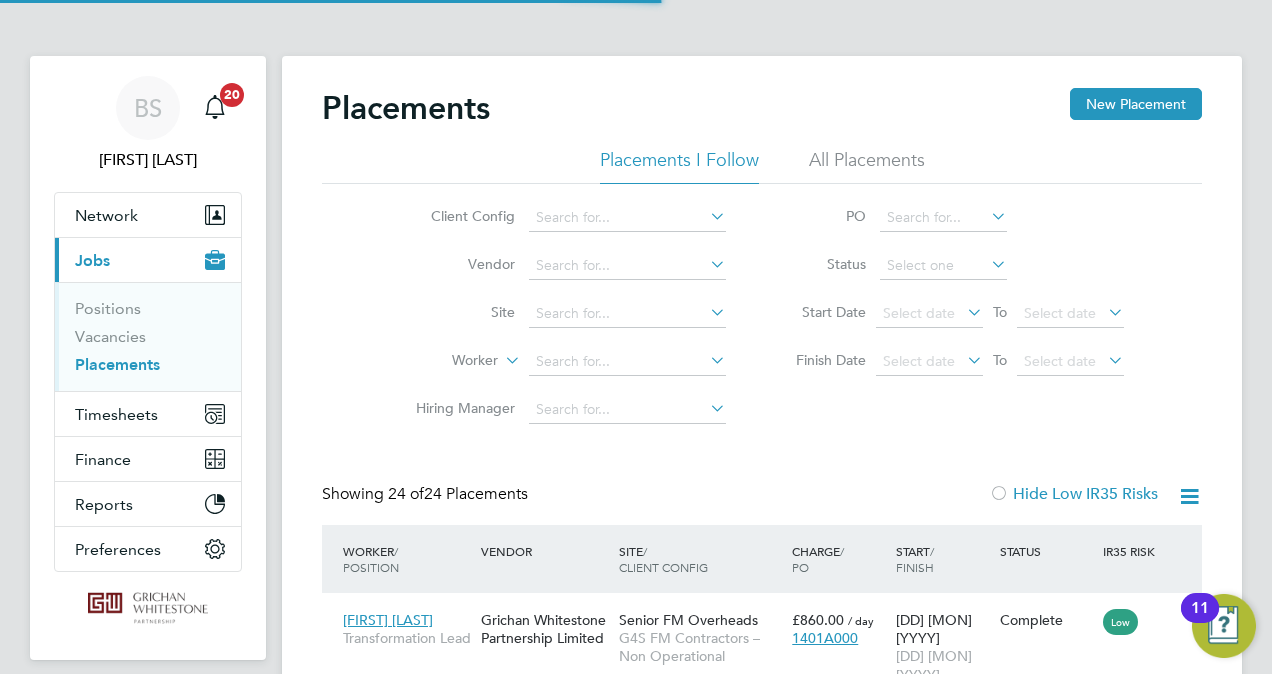 scroll, scrollTop: 104, scrollLeft: 0, axis: vertical 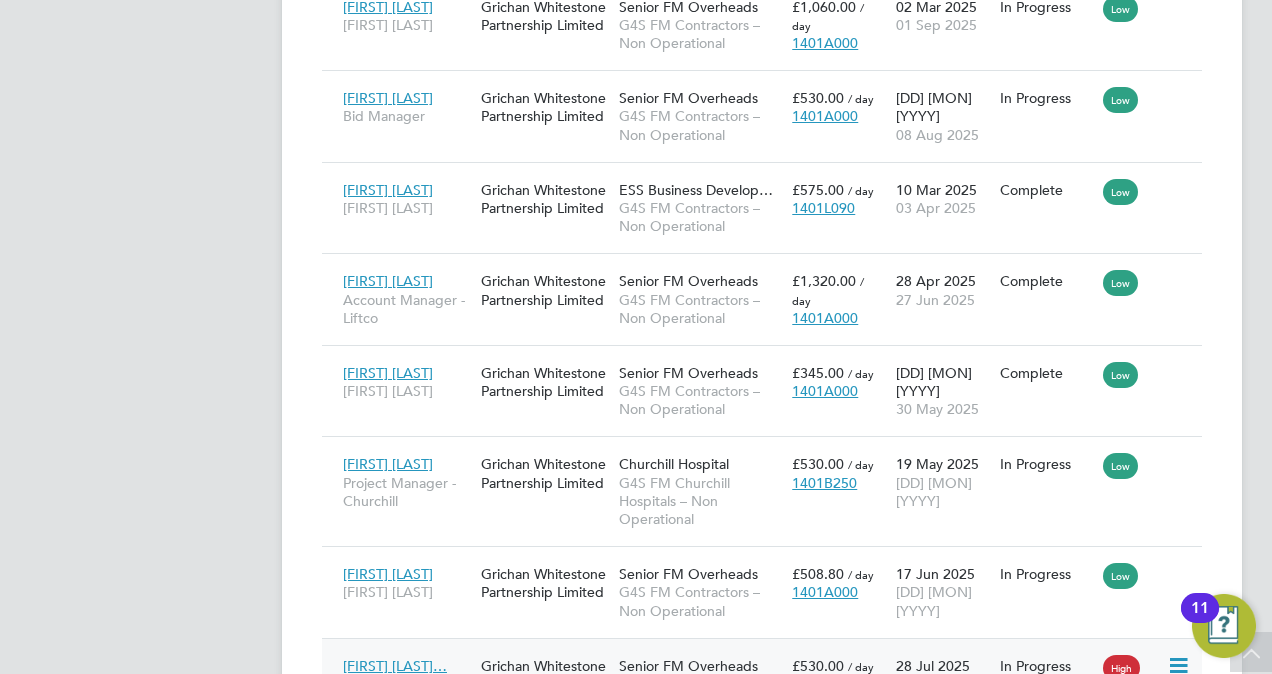 click on "Grichan Whitestone Partnership Limited" 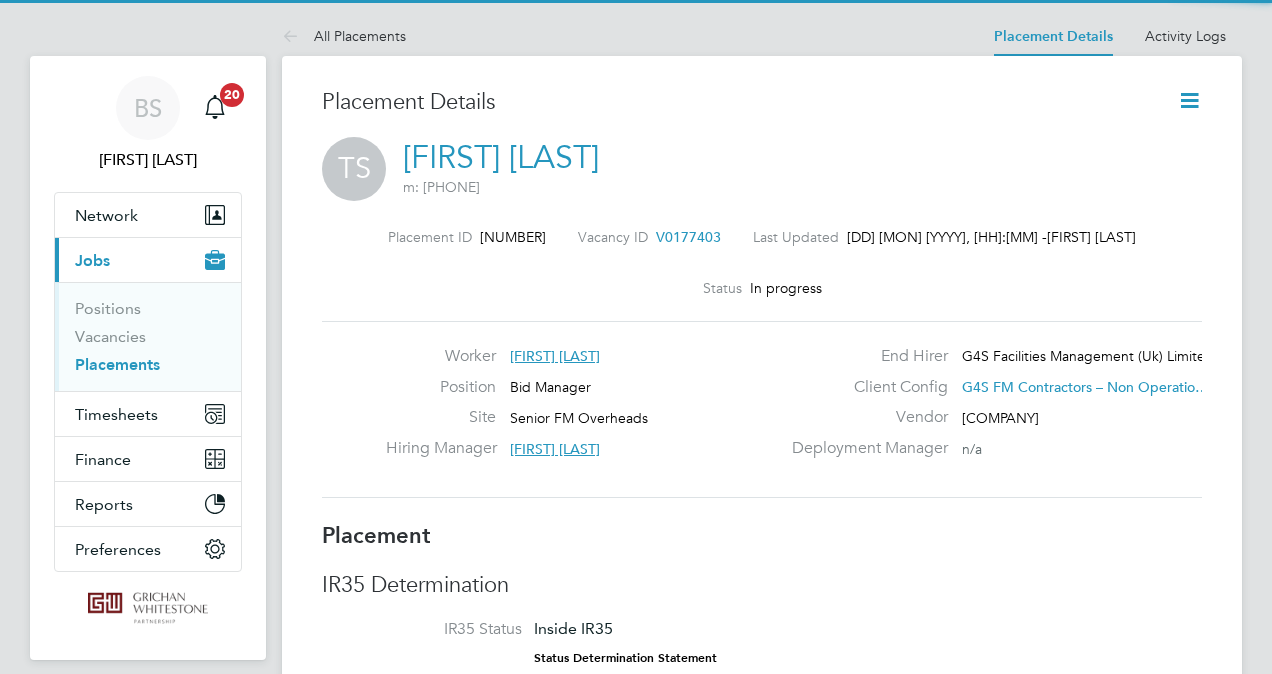 scroll, scrollTop: 321, scrollLeft: 0, axis: vertical 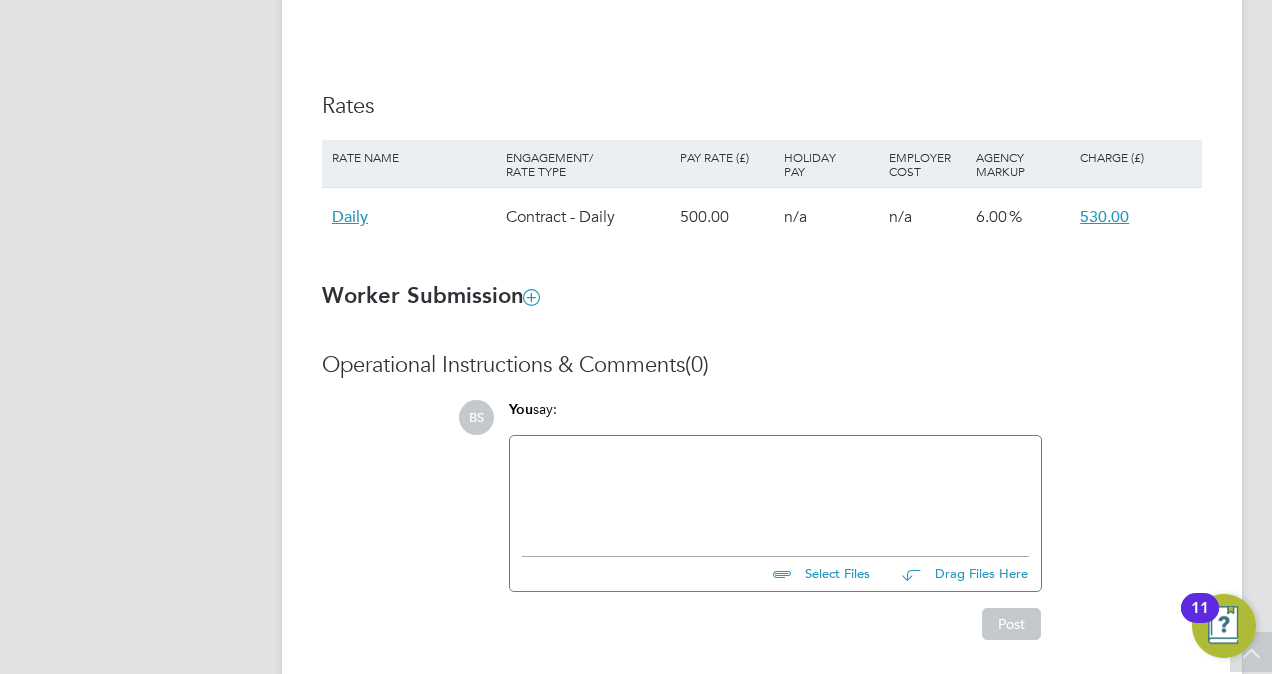 click 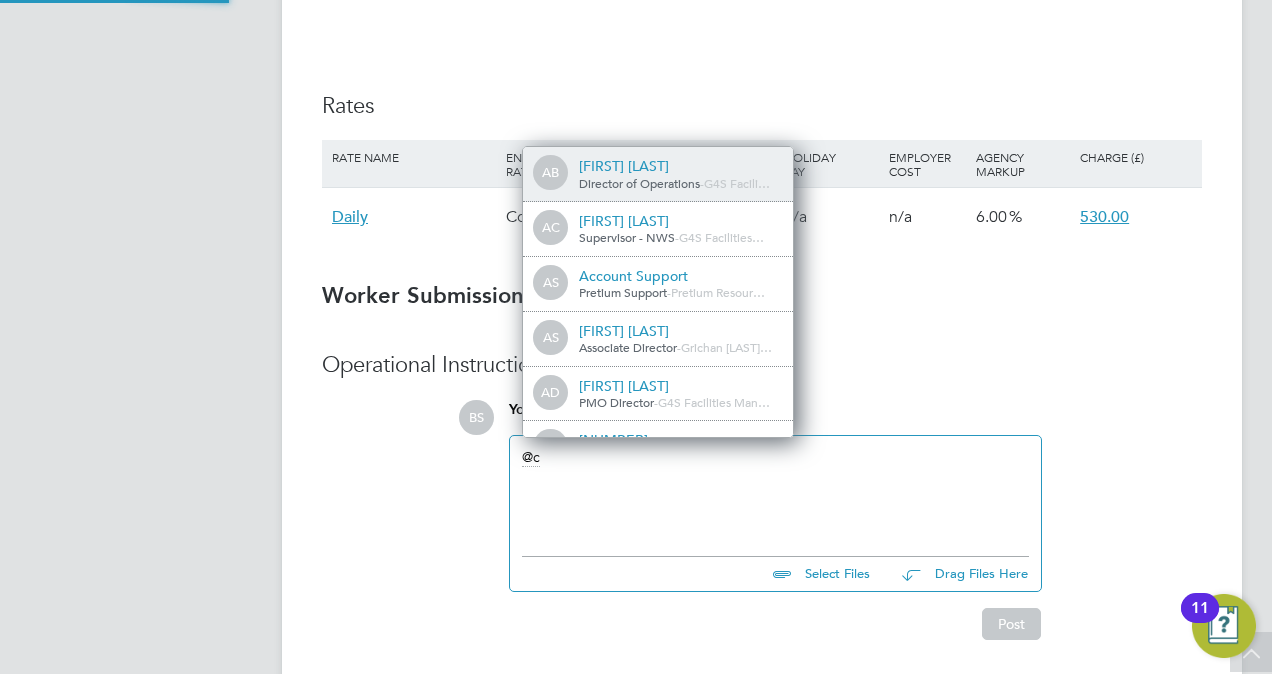 type 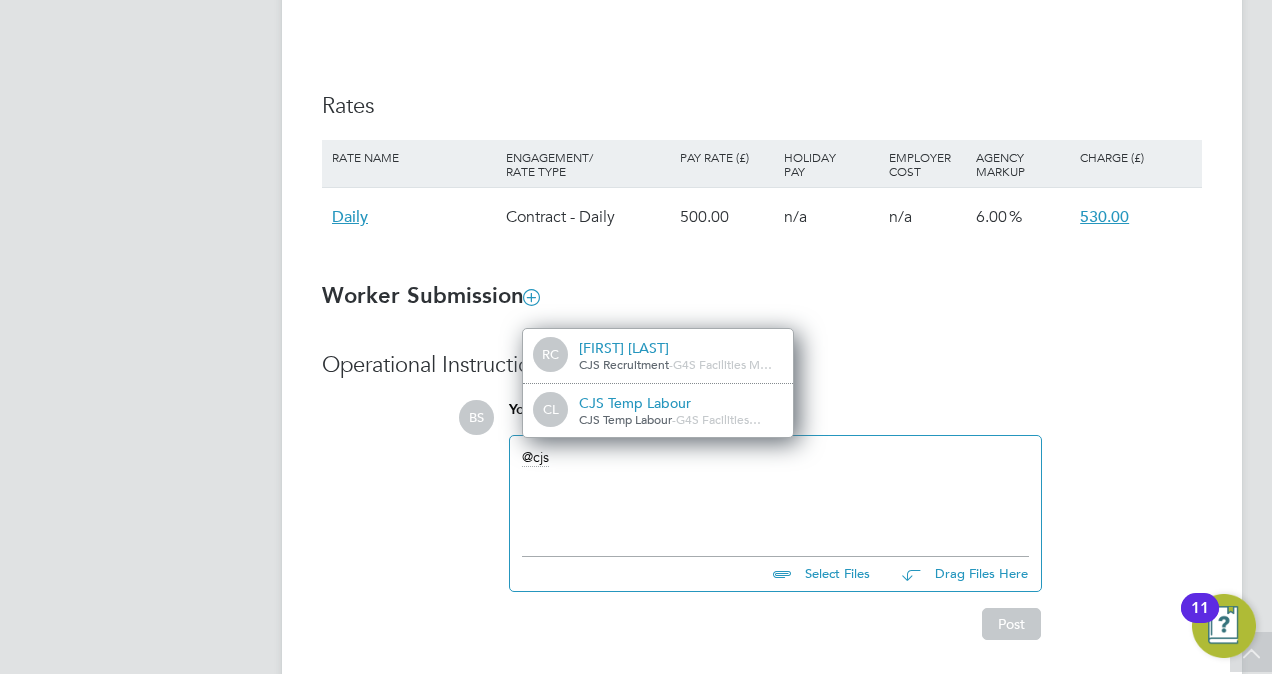 click on "CJS Temp Labour" 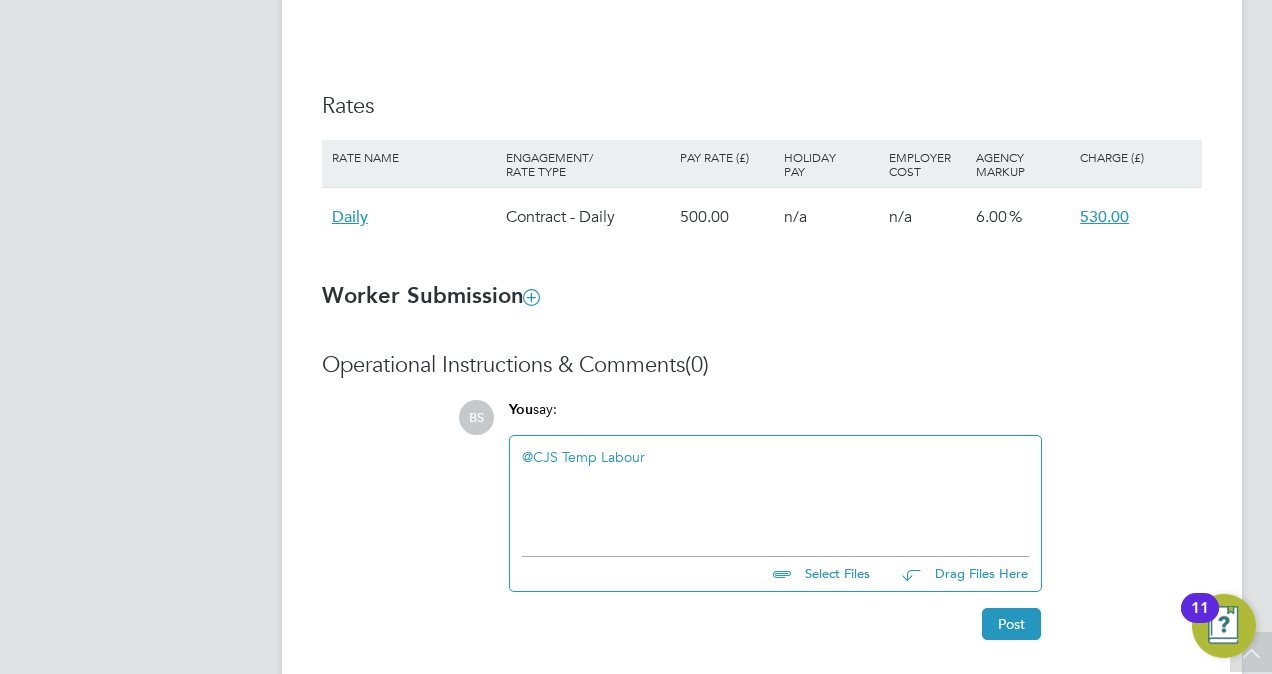 type 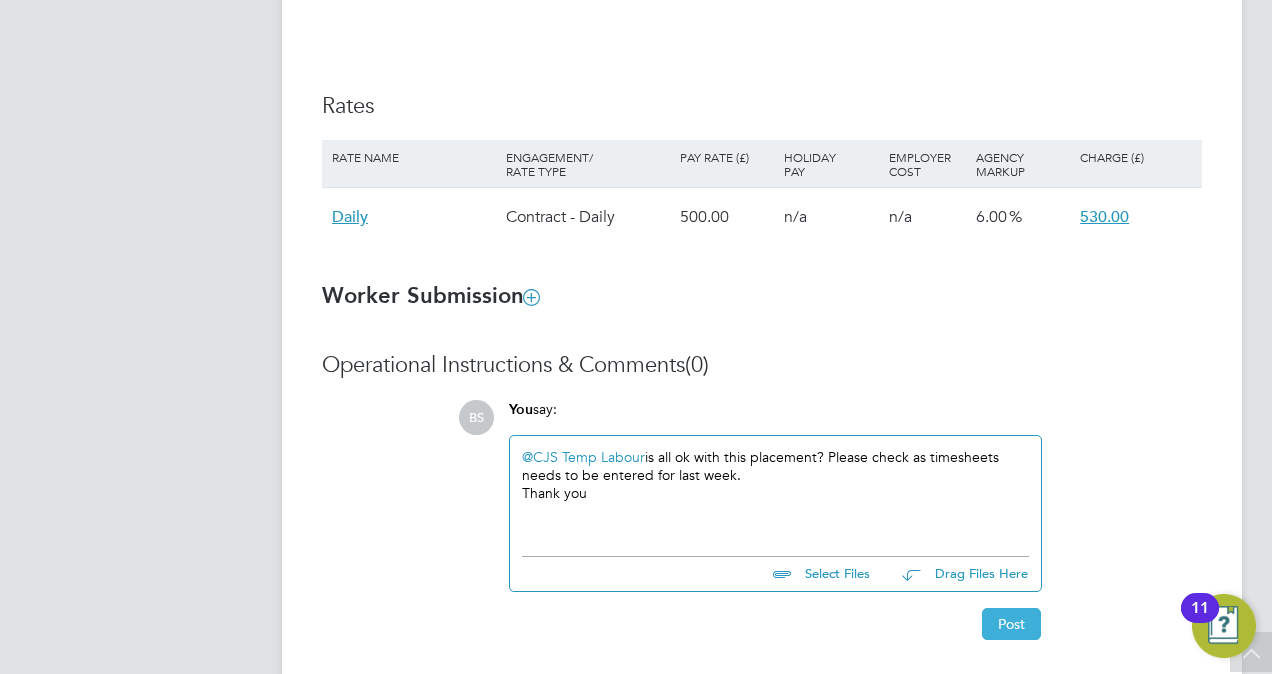 click on "Post" 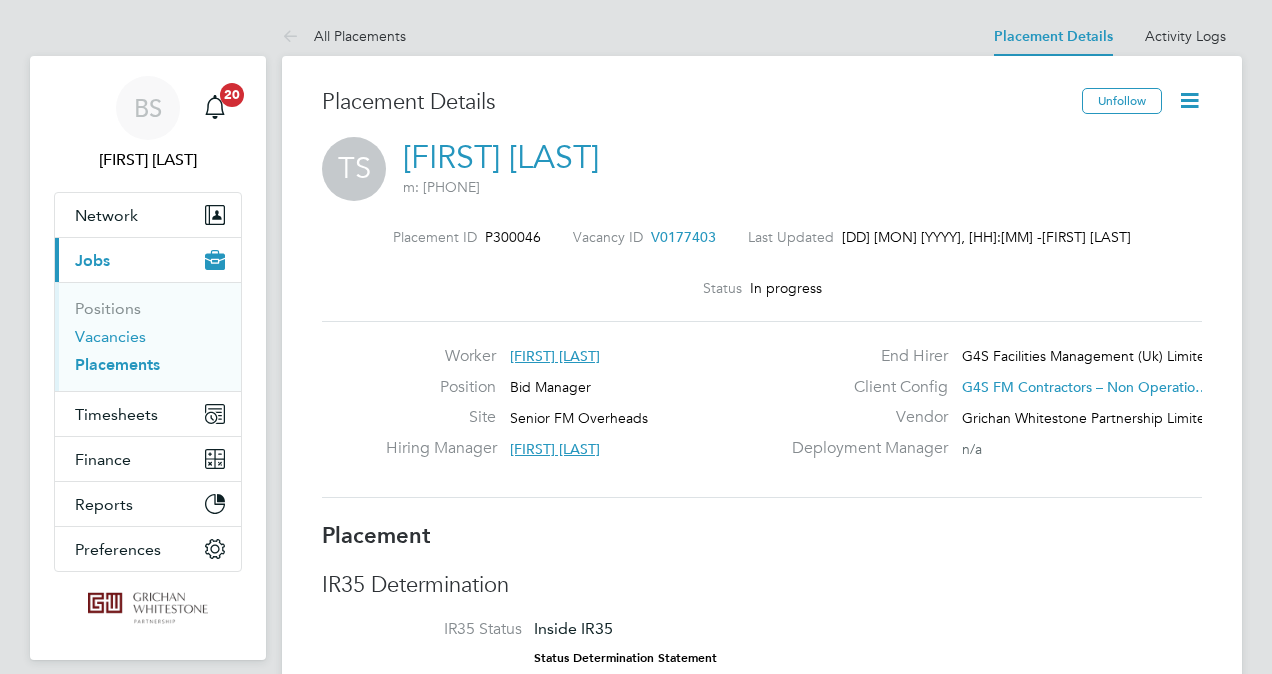 scroll, scrollTop: 0, scrollLeft: 0, axis: both 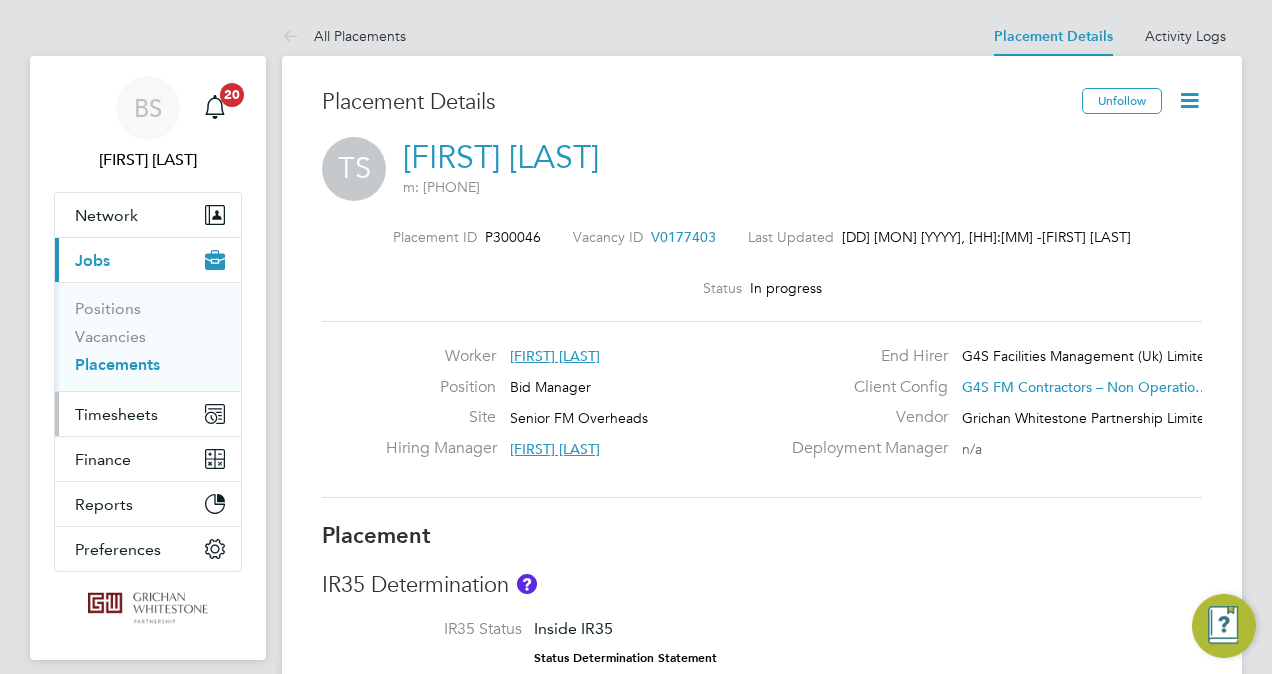 click on "Timesheets" at bounding box center [116, 414] 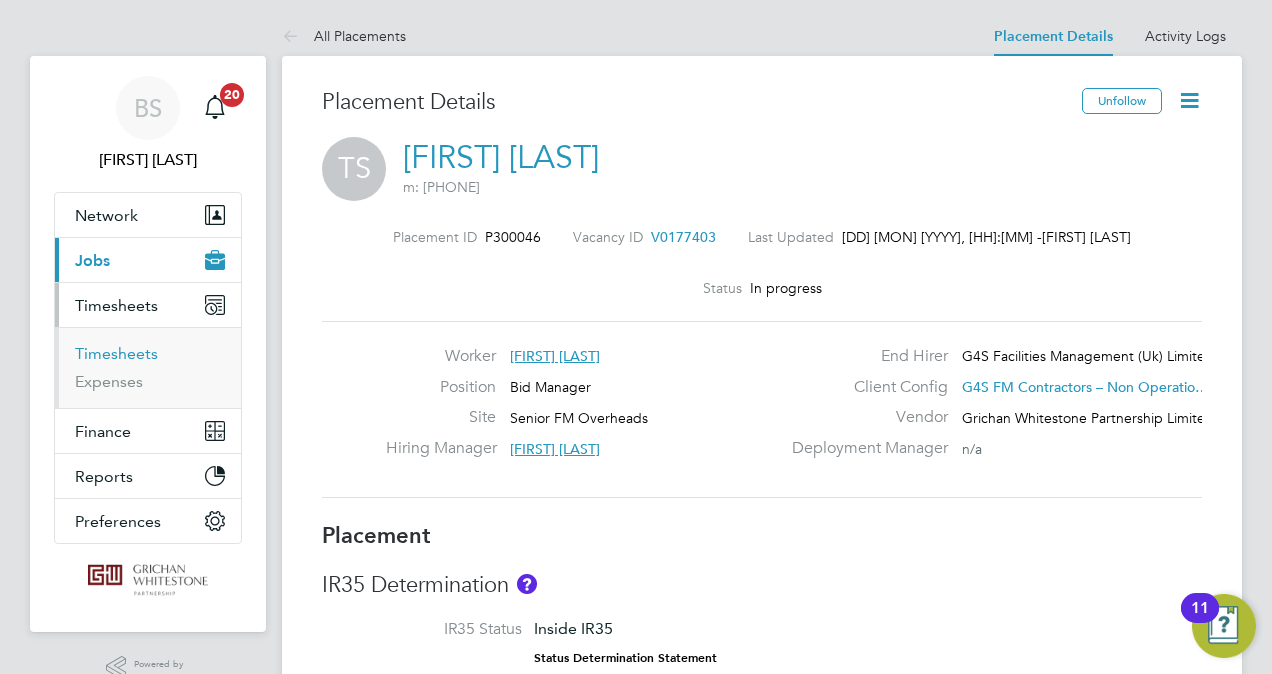 click on "Timesheets" at bounding box center [116, 353] 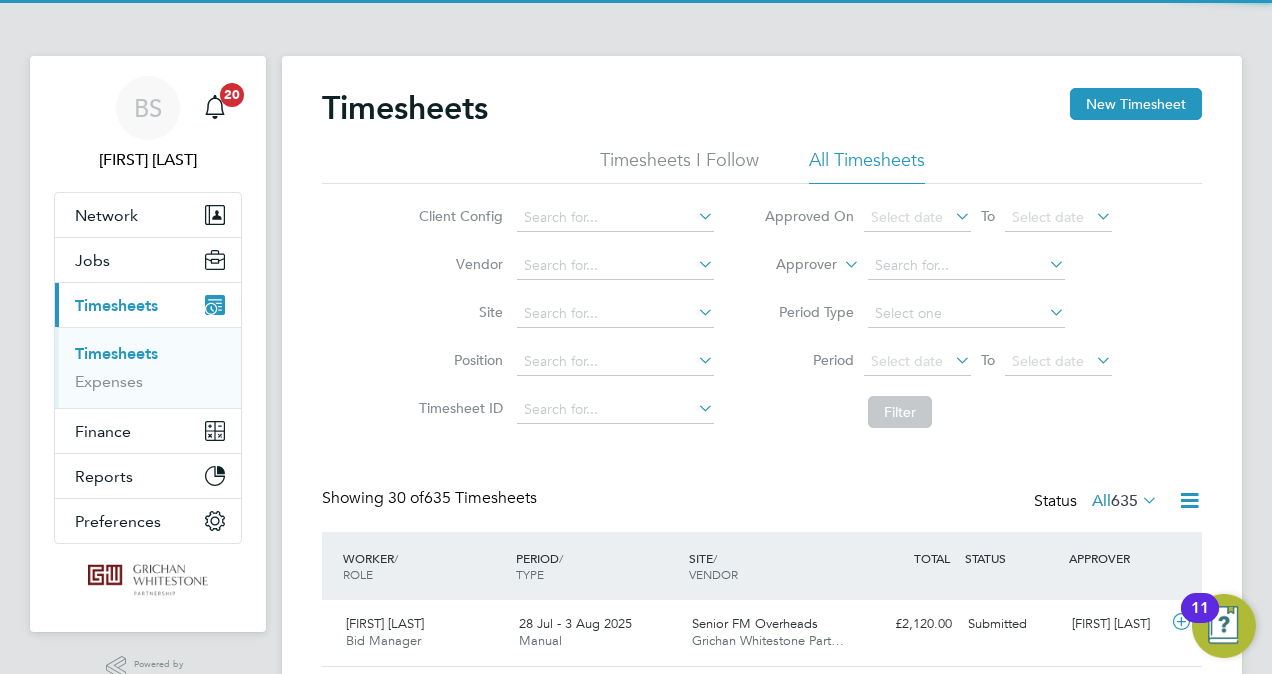 scroll, scrollTop: 200, scrollLeft: 0, axis: vertical 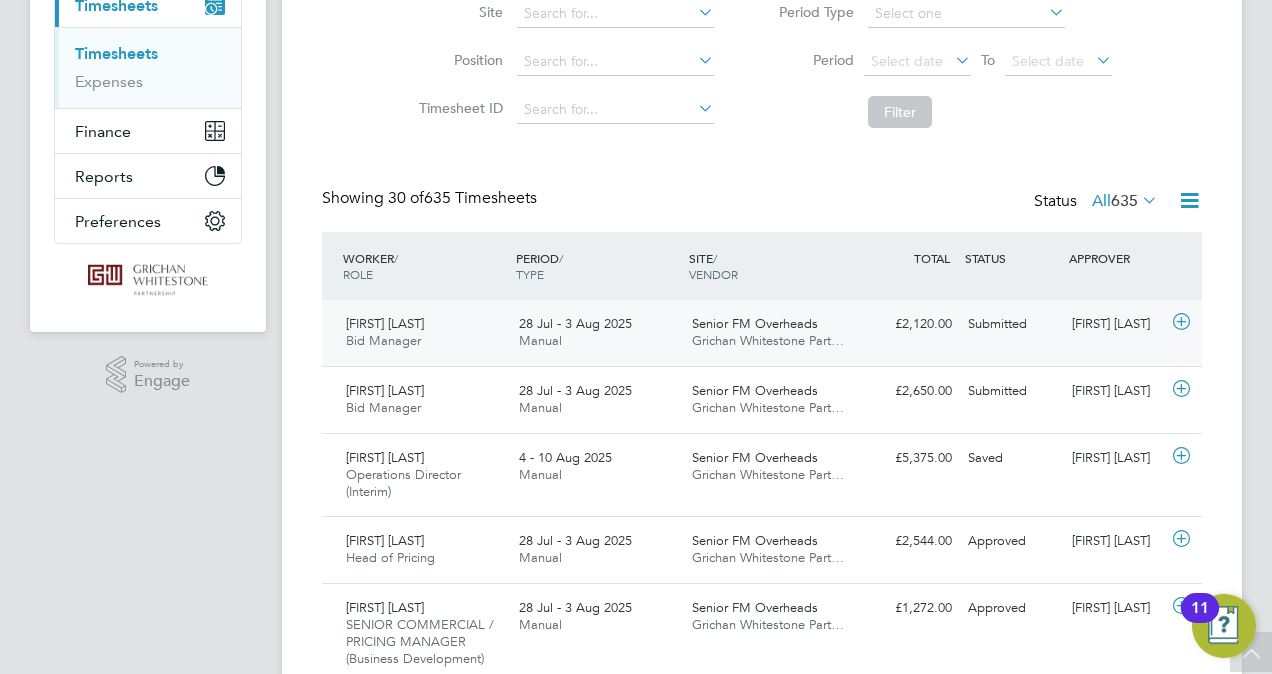 click on "28 Jul - 3 Aug 2025" 